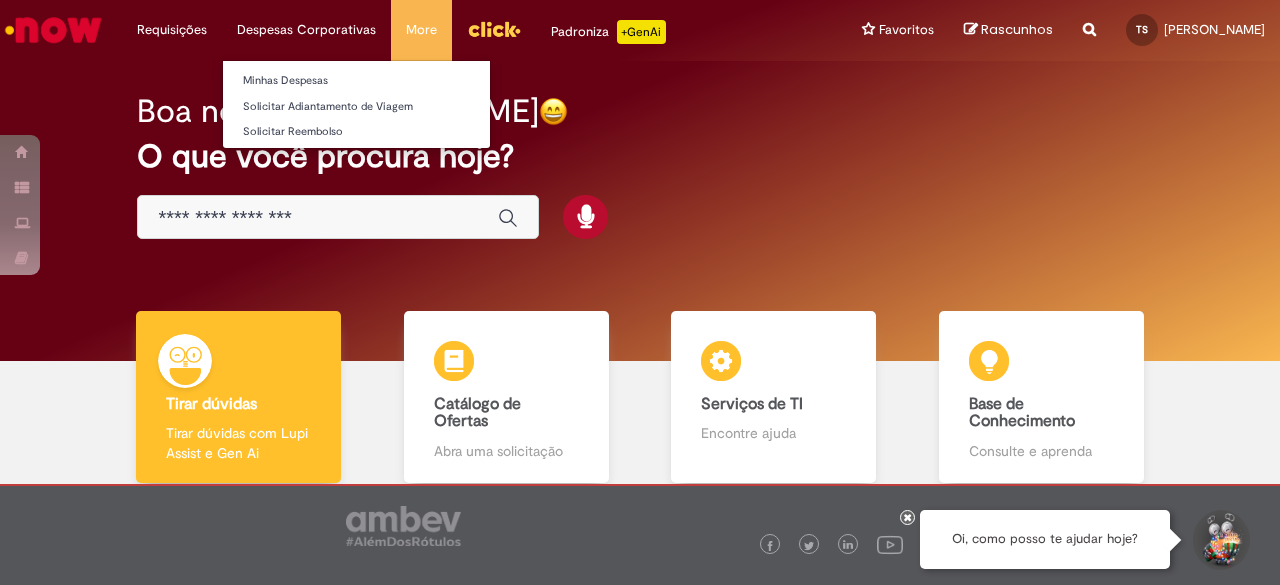 scroll, scrollTop: 0, scrollLeft: 0, axis: both 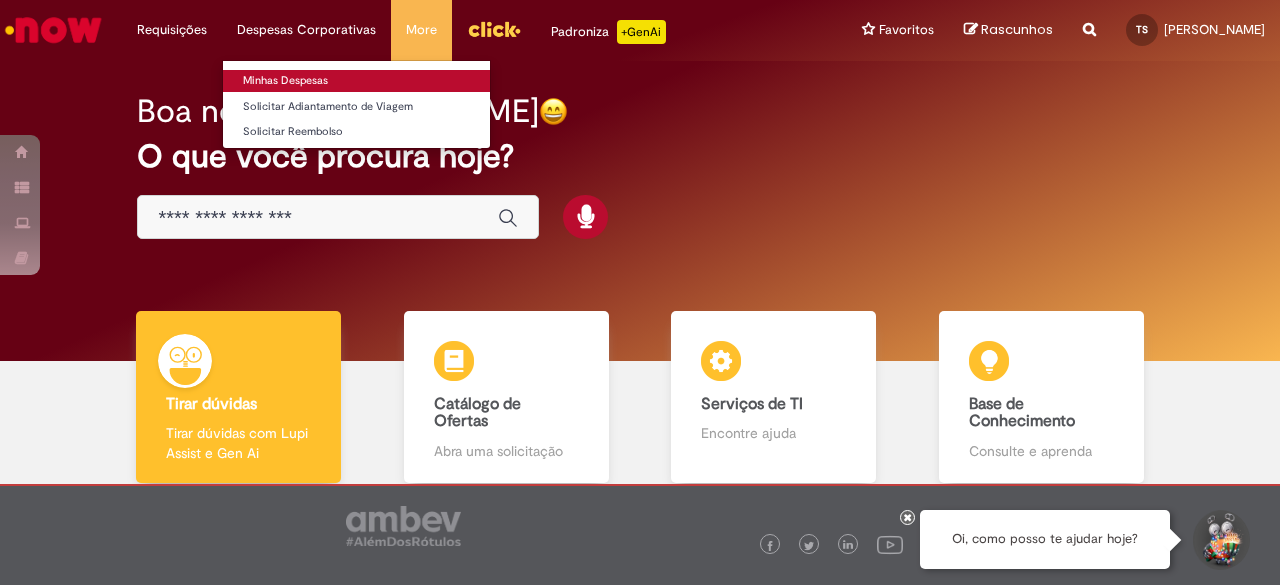 click on "Minhas Despesas" at bounding box center [356, 81] 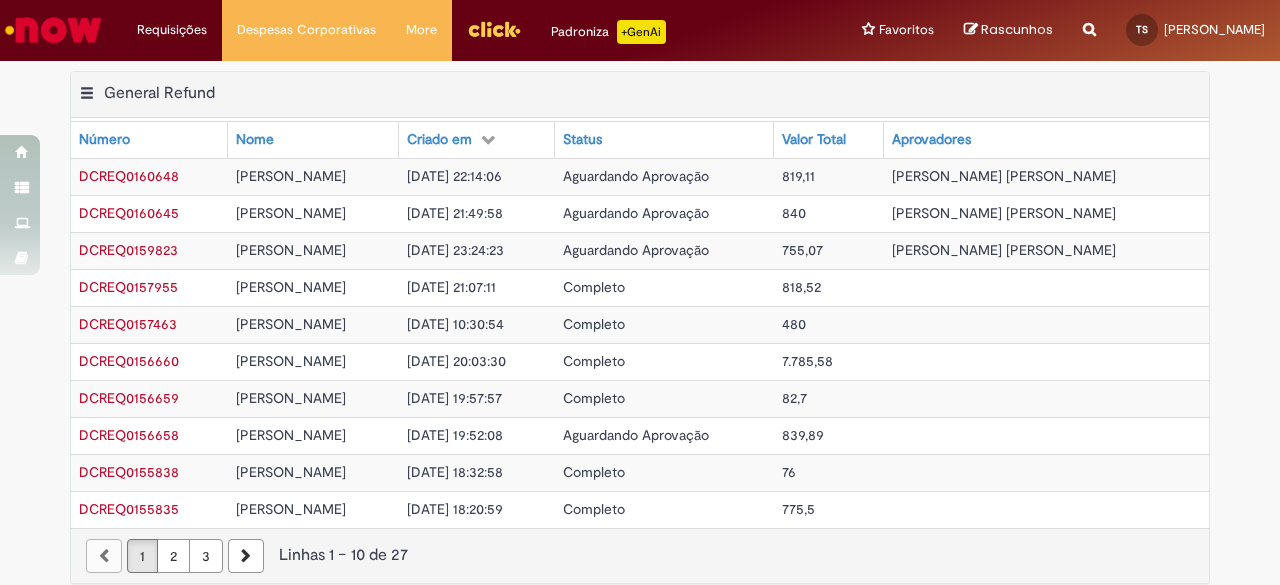 click on "[PERSON_NAME]" at bounding box center (313, 176) 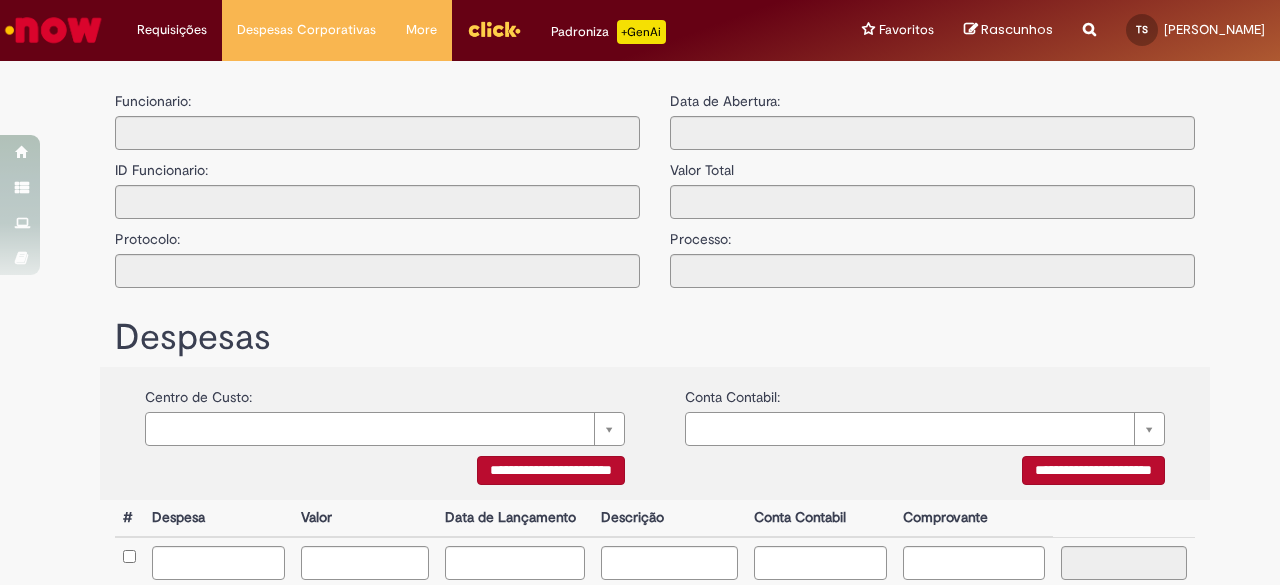type on "**********" 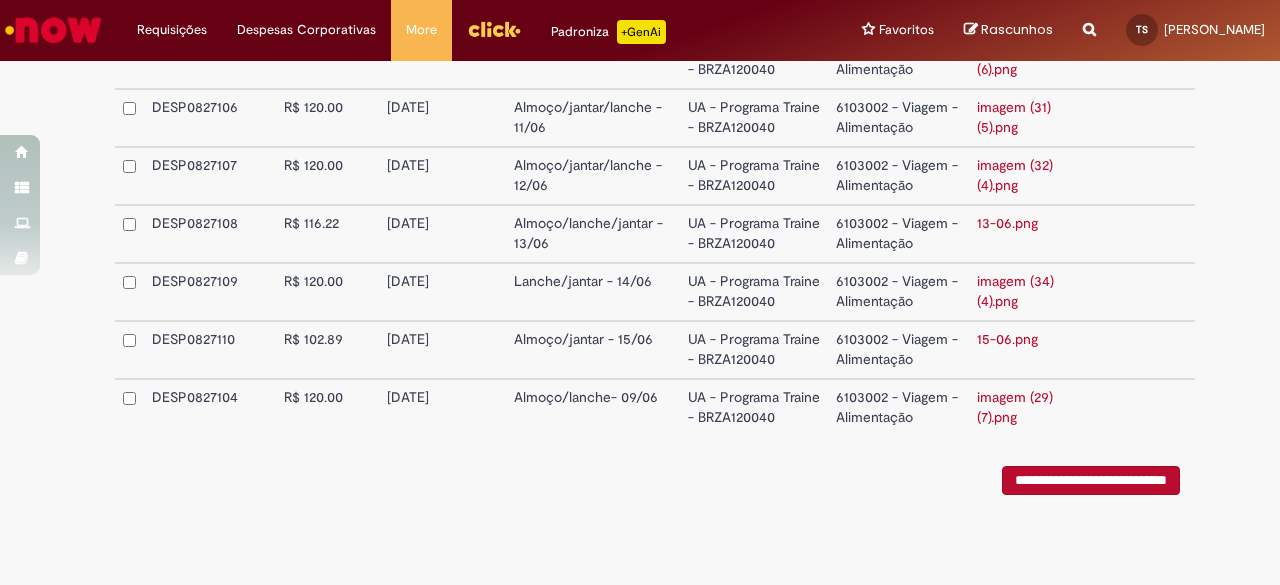 scroll, scrollTop: 899, scrollLeft: 0, axis: vertical 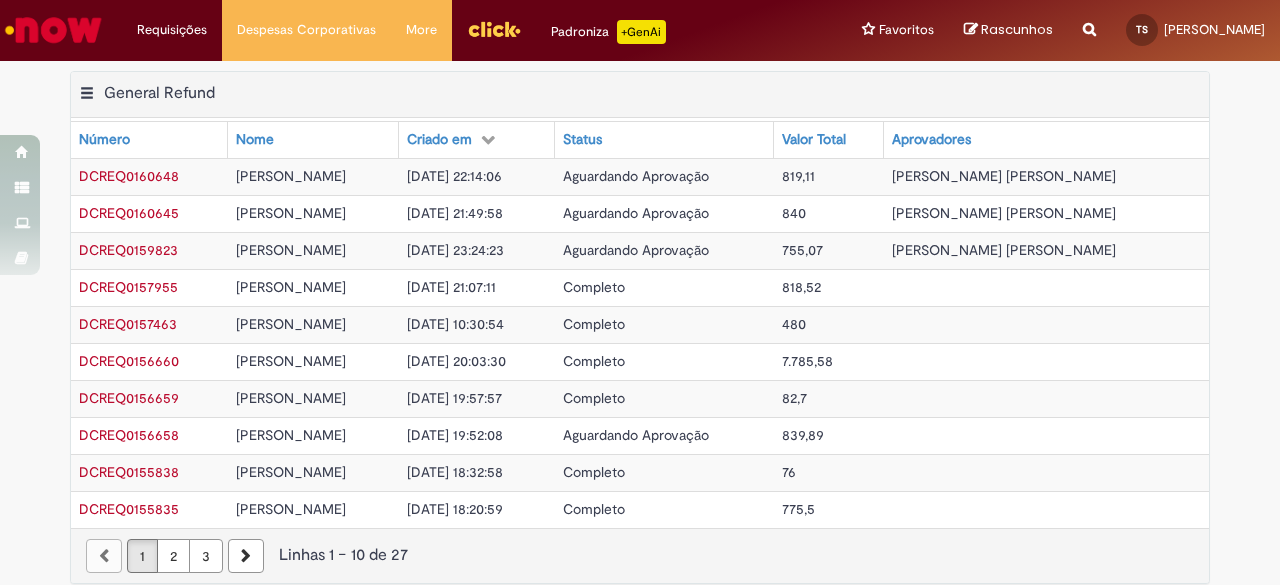 click on "[PERSON_NAME]" at bounding box center (313, 213) 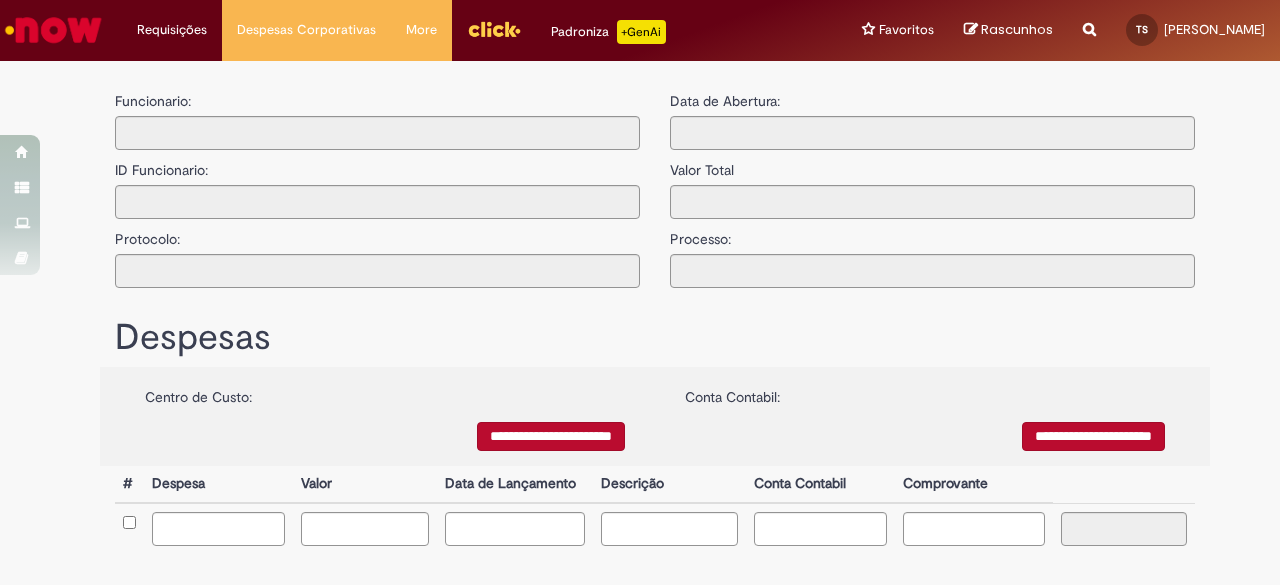 type on "**********" 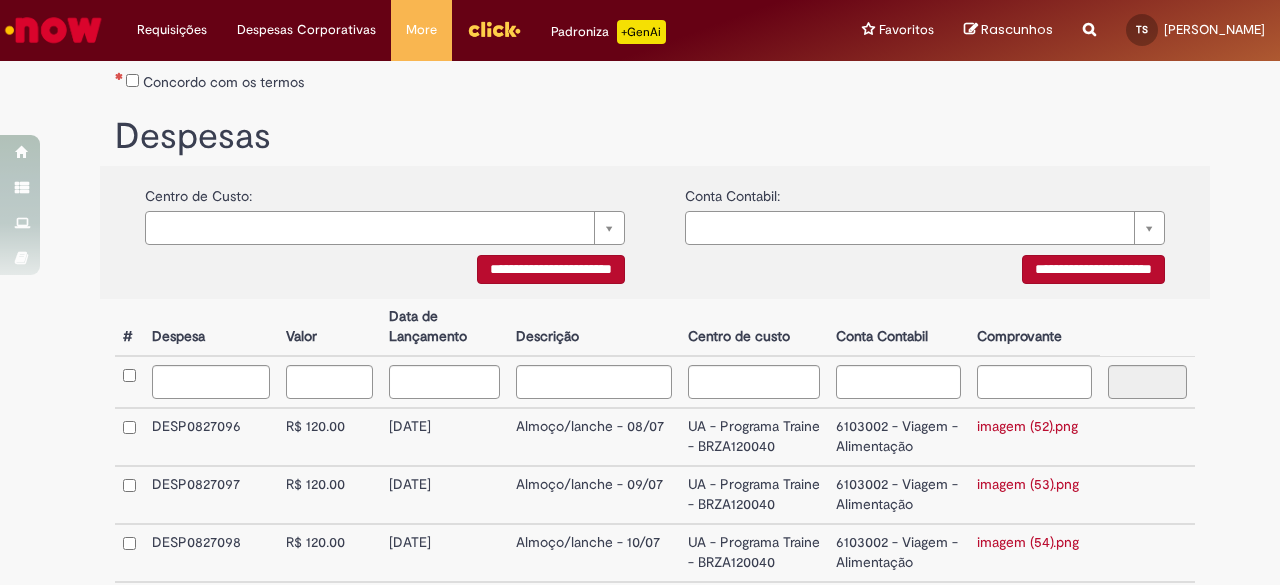 scroll, scrollTop: 350, scrollLeft: 0, axis: vertical 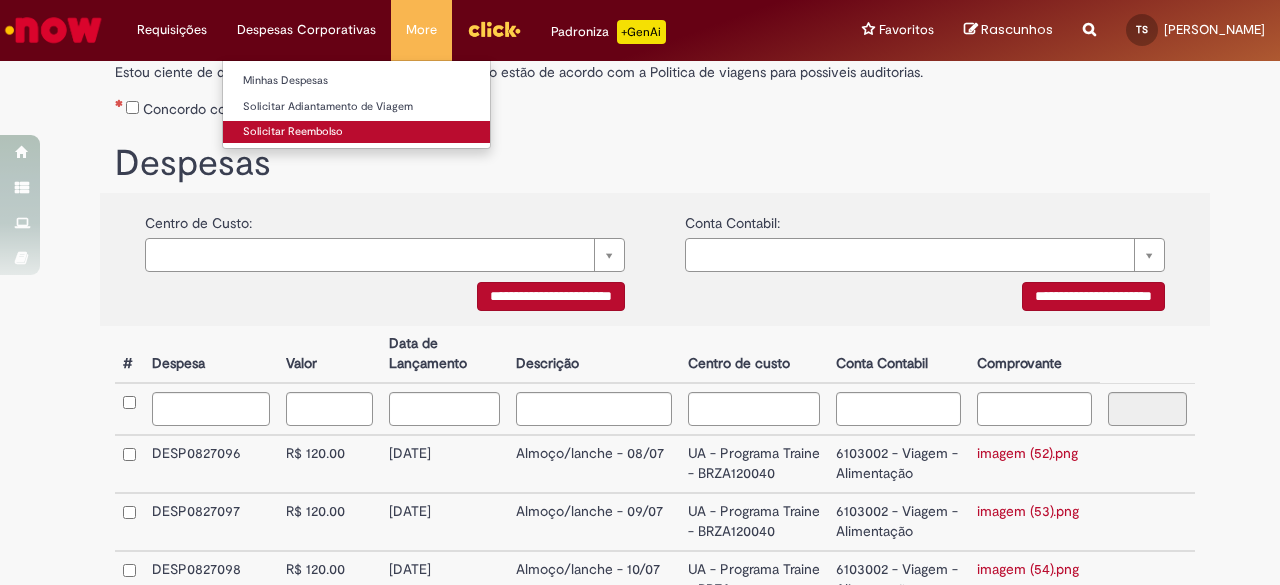 click on "Solicitar Reembolso" at bounding box center [356, 132] 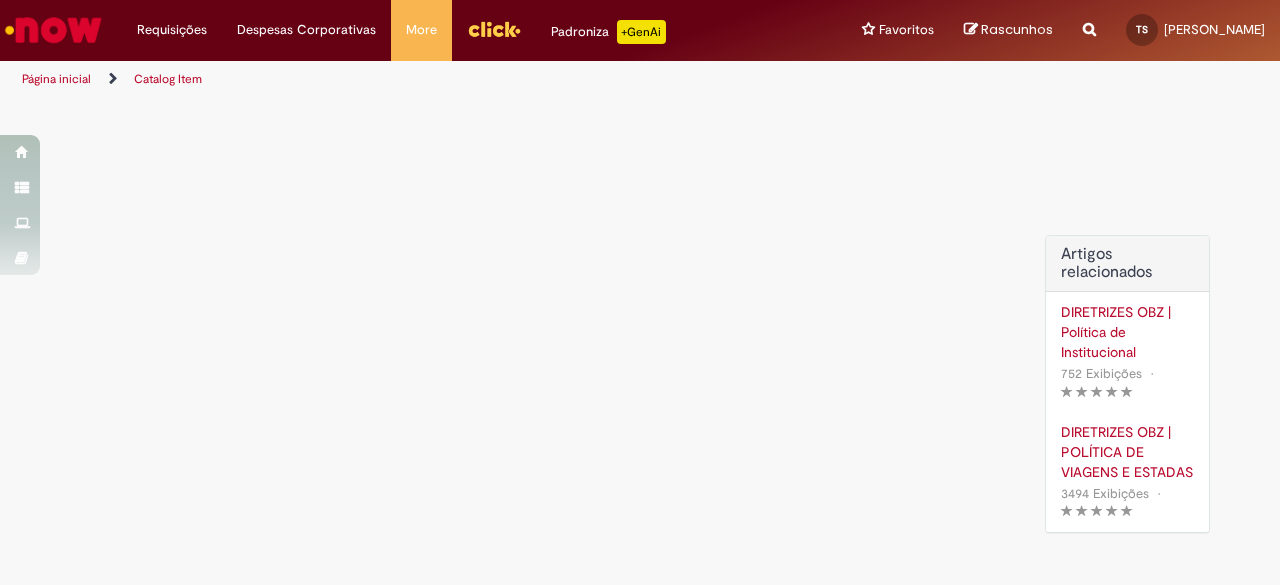scroll, scrollTop: 0, scrollLeft: 0, axis: both 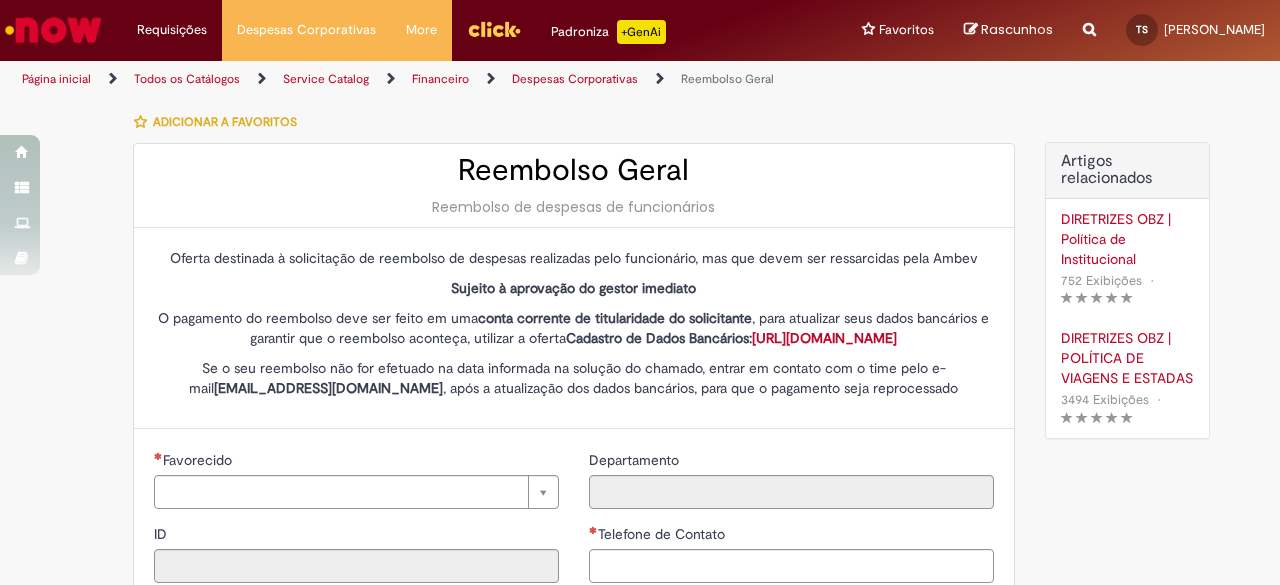 type on "********" 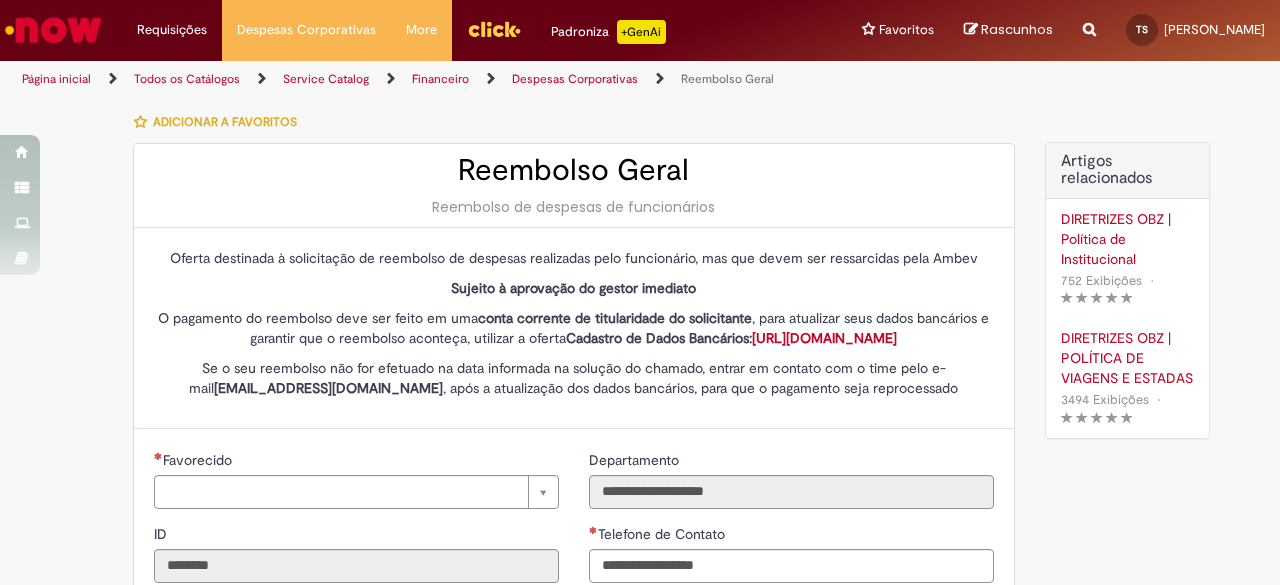 type on "**********" 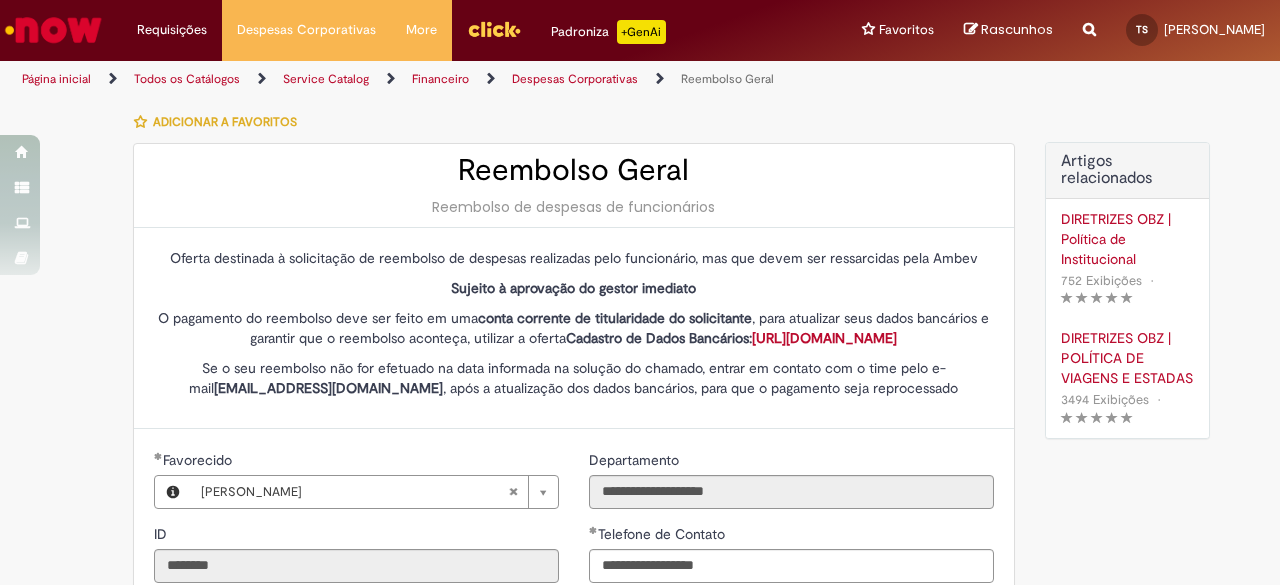 type on "**********" 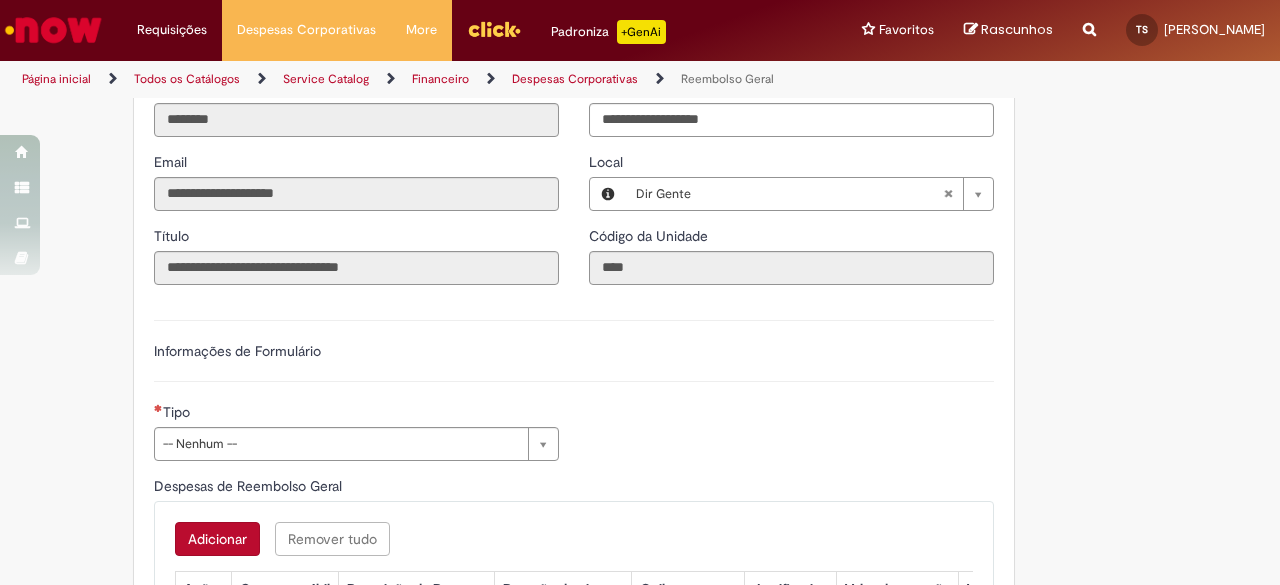 scroll, scrollTop: 435, scrollLeft: 0, axis: vertical 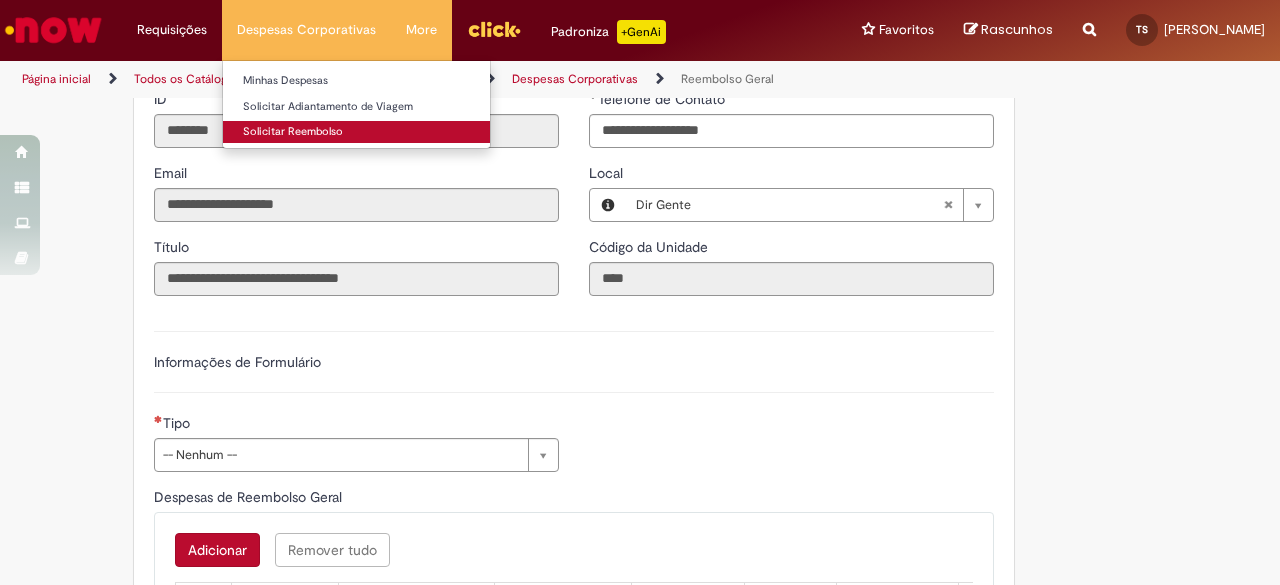 click on "Solicitar Reembolso" at bounding box center [356, 132] 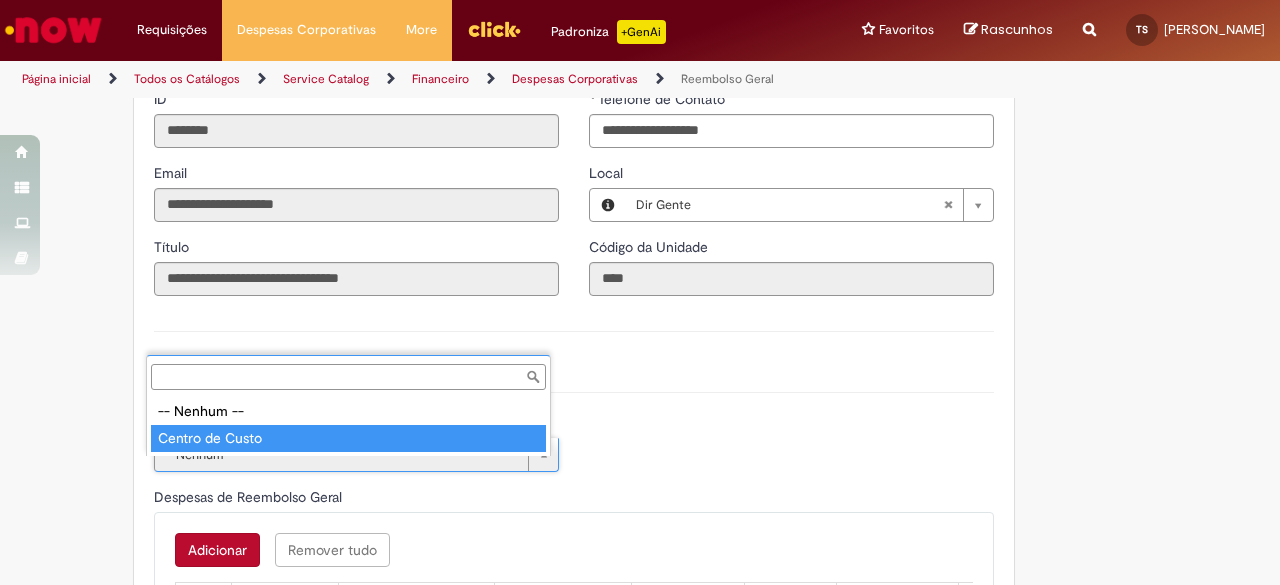 type on "**********" 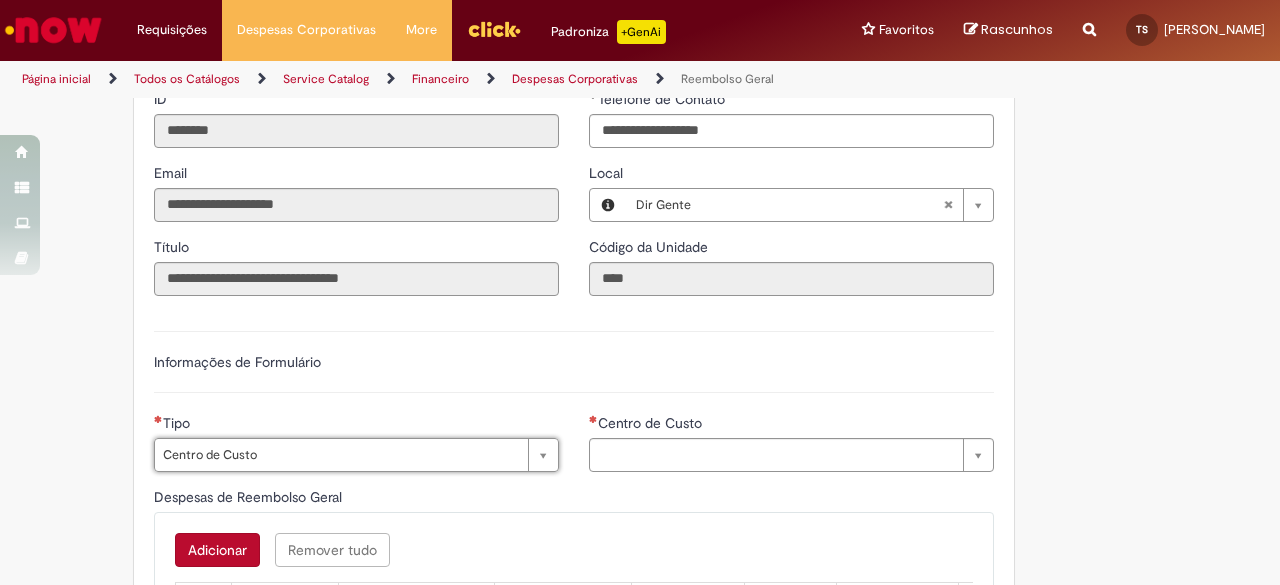 type on "**********" 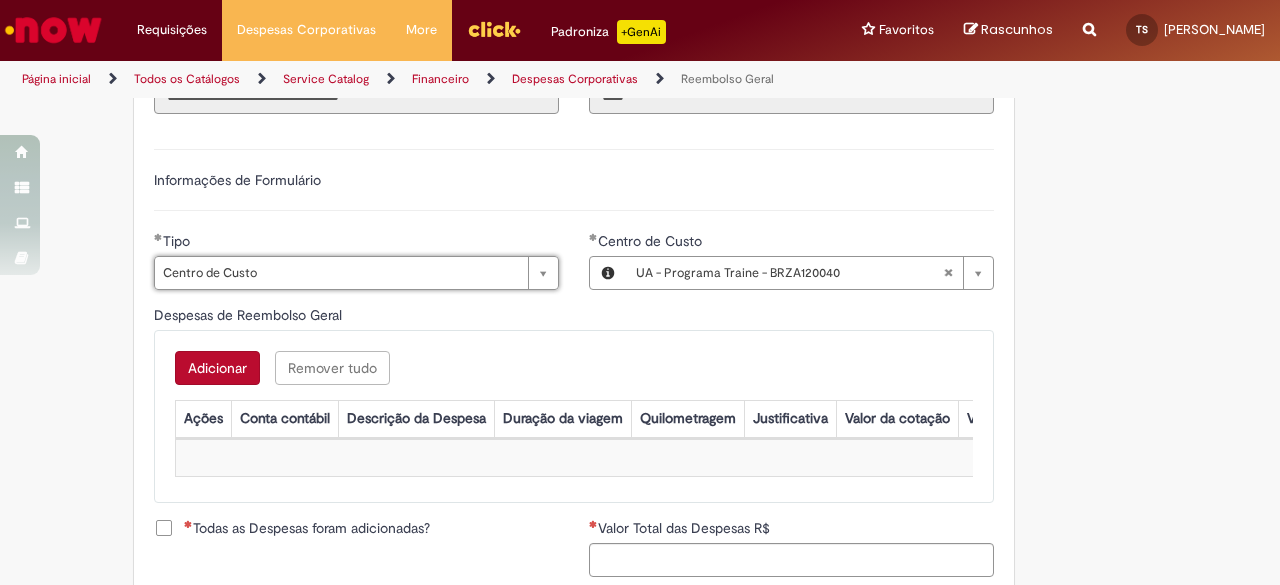 scroll, scrollTop: 660, scrollLeft: 0, axis: vertical 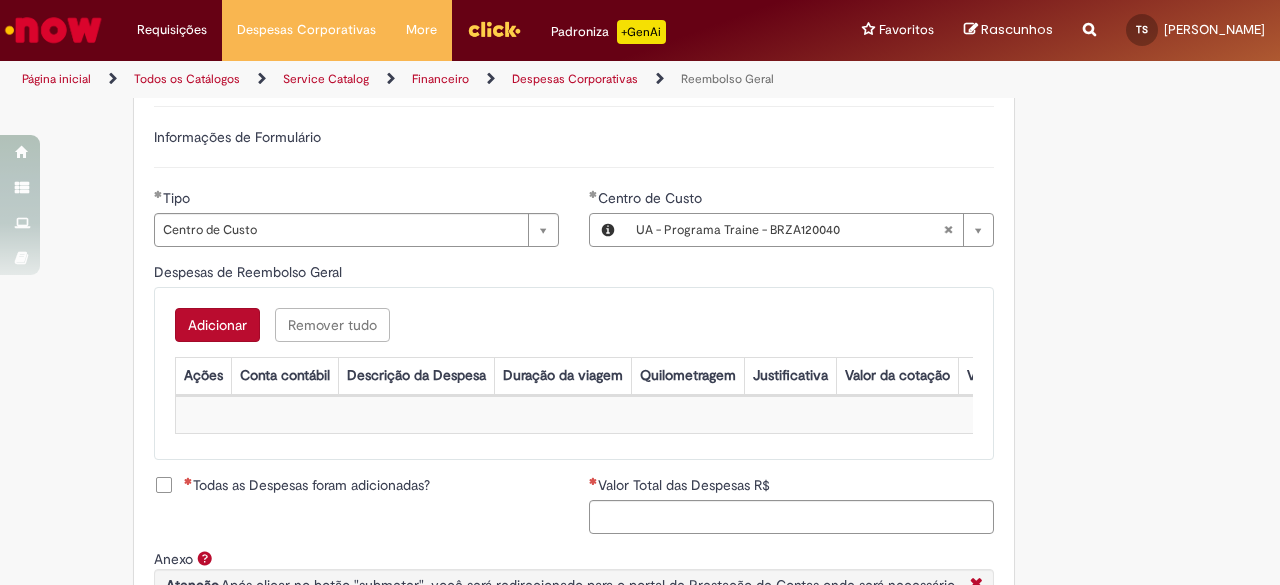 click on "Adicionar" at bounding box center (217, 325) 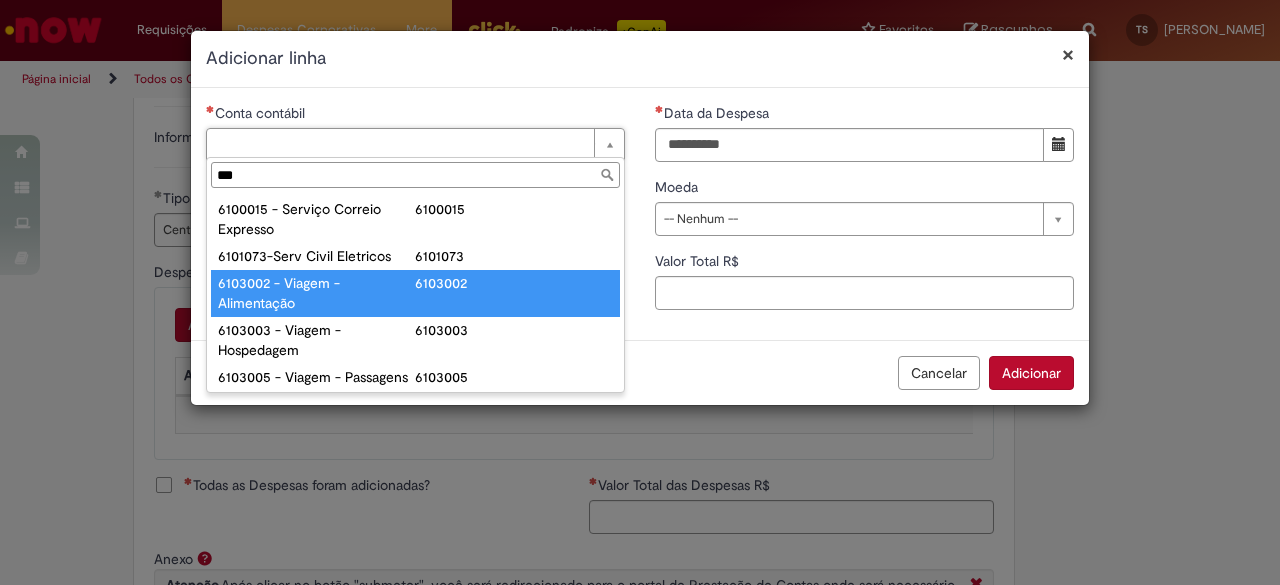 type on "***" 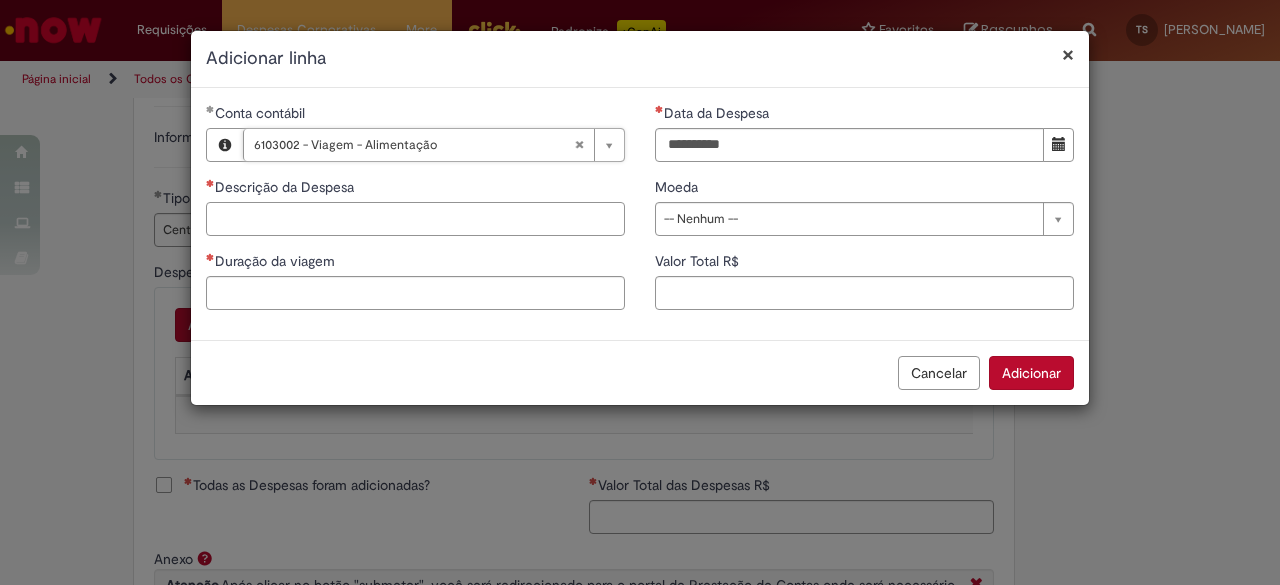 click on "Descrição da Despesa" at bounding box center (415, 219) 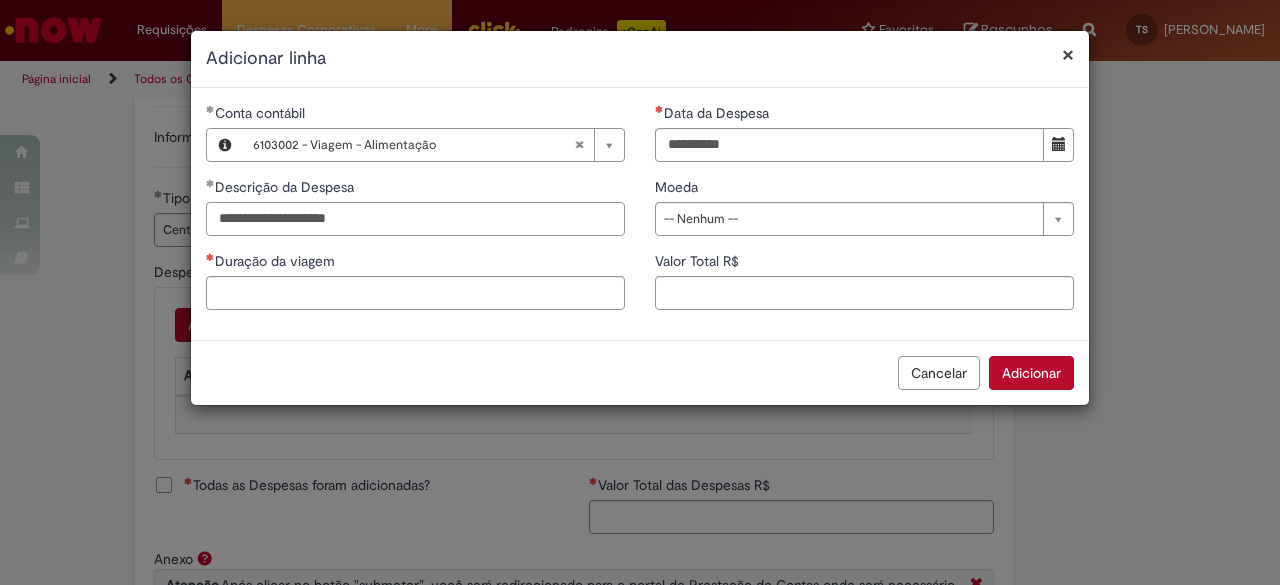type on "**********" 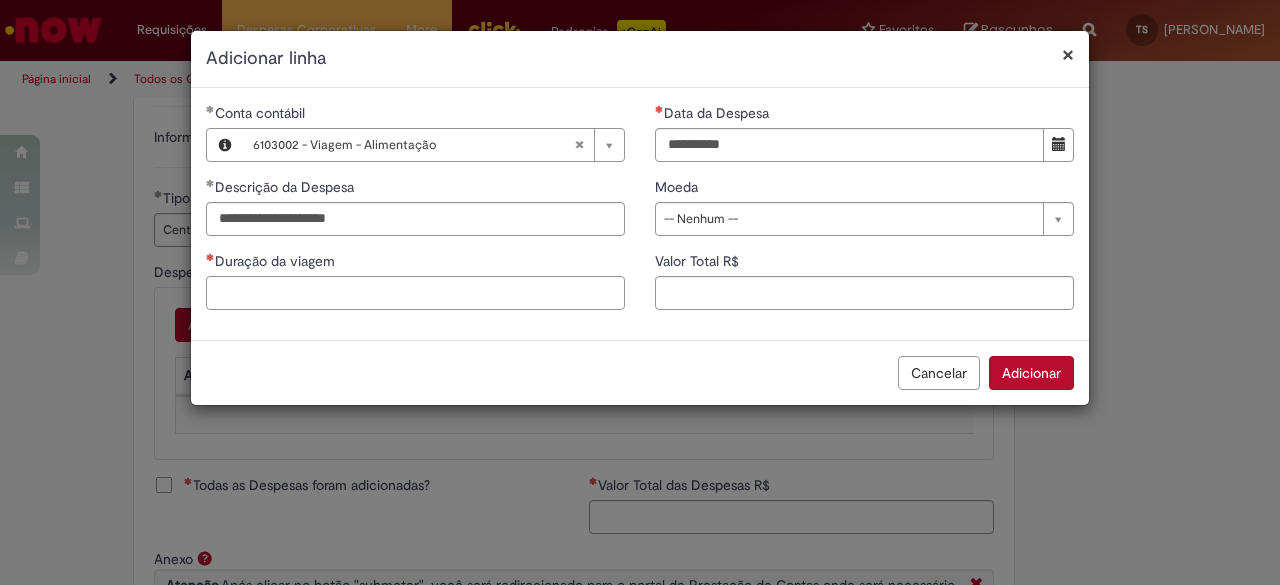 click on "Duração da viagem" at bounding box center [415, 293] 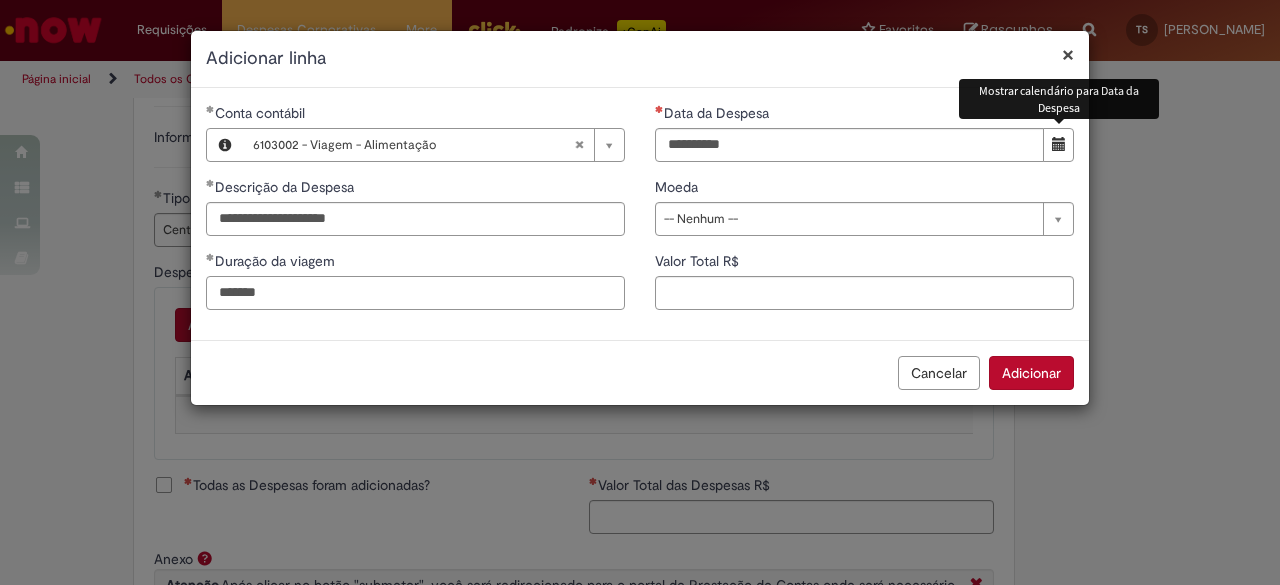 type on "*******" 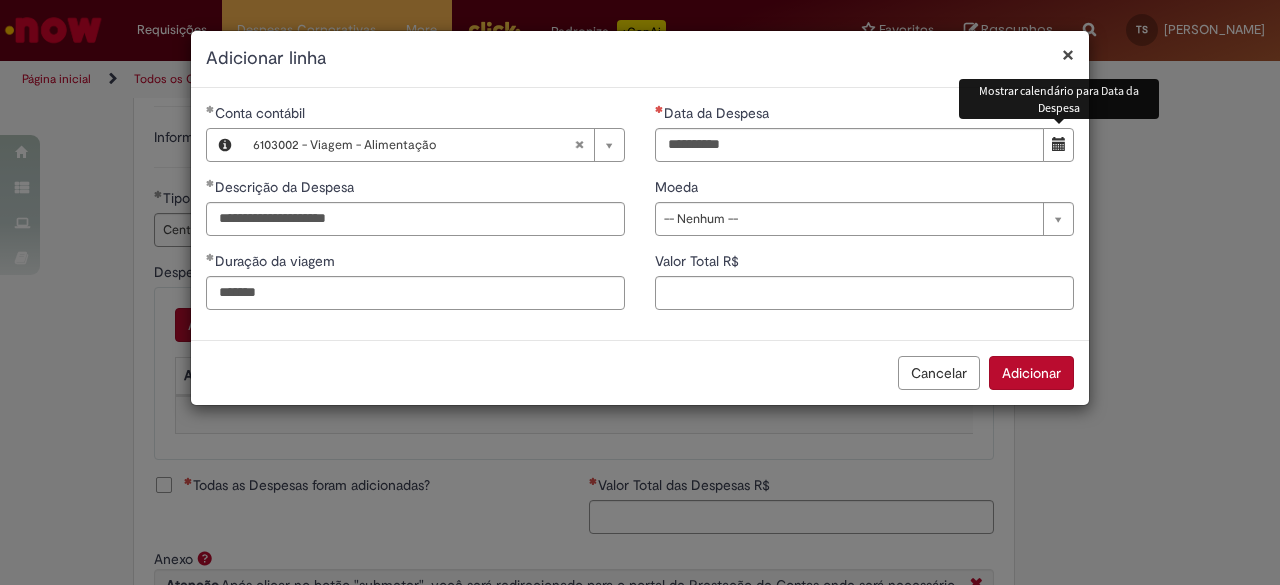 click at bounding box center [1058, 145] 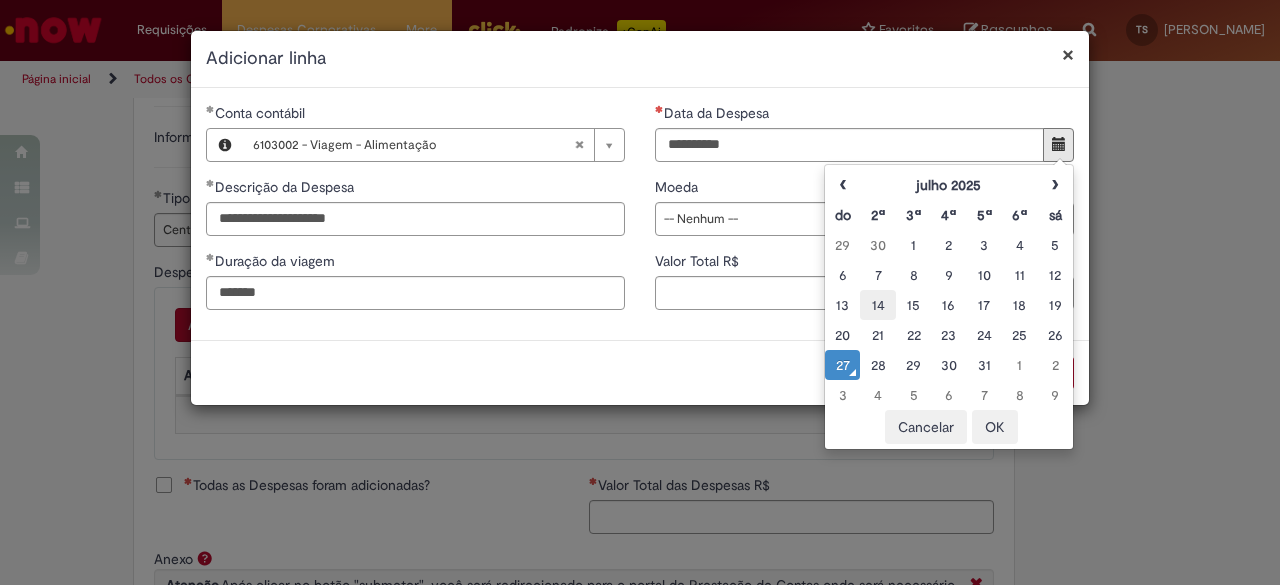 click on "14" at bounding box center [877, 305] 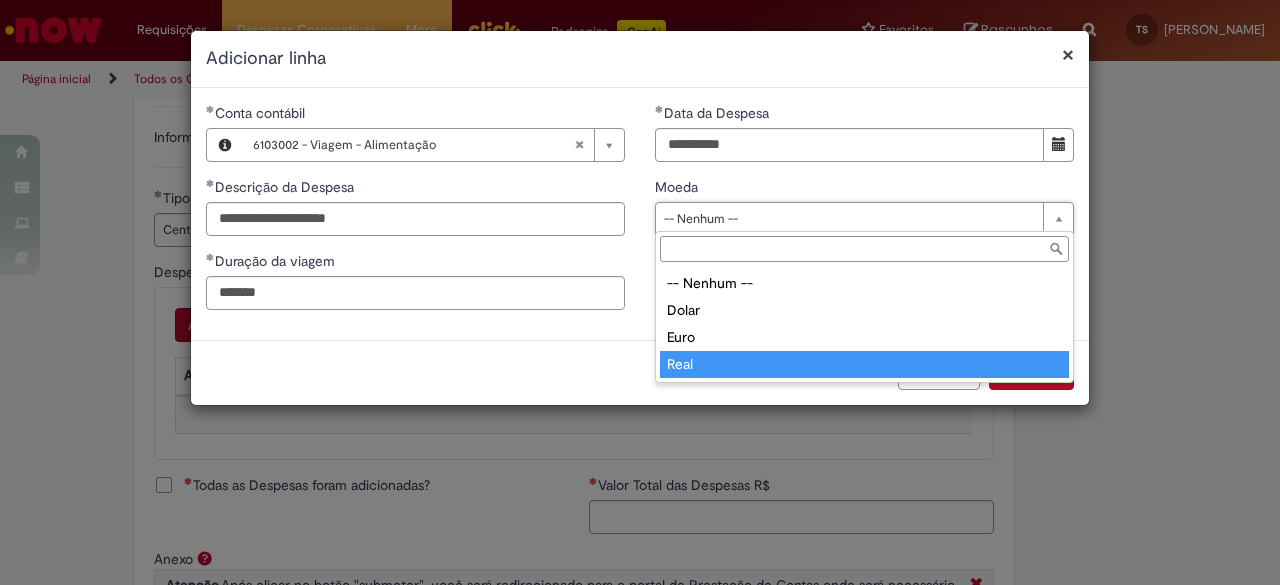 type on "****" 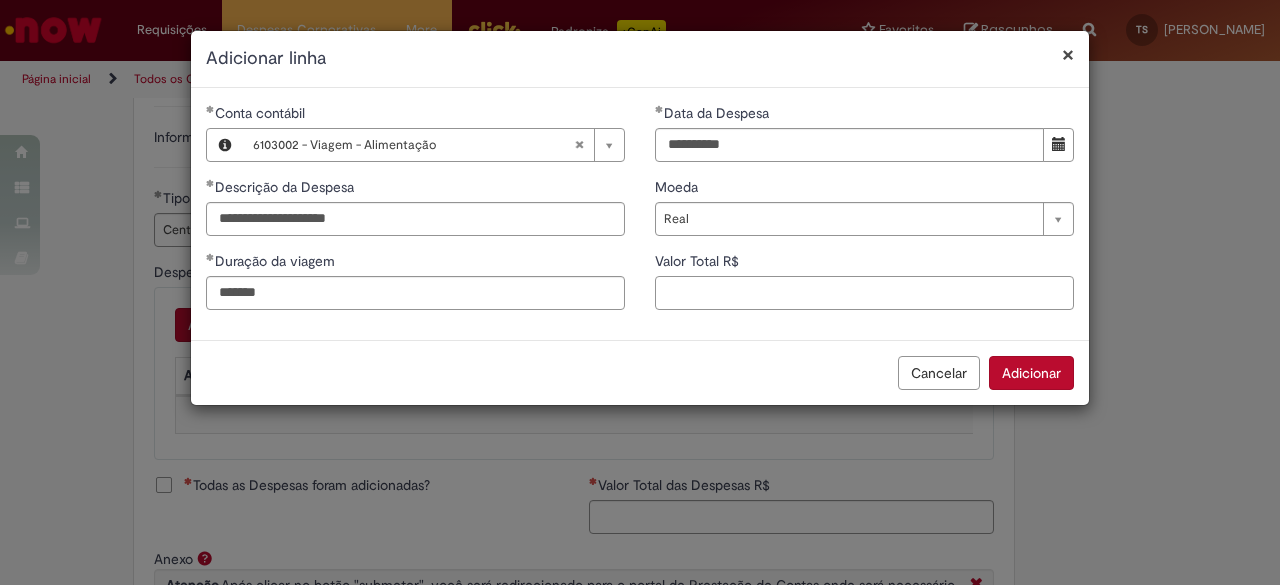 drag, startPoint x: 831, startPoint y: 295, endPoint x: 781, endPoint y: 292, distance: 50.08992 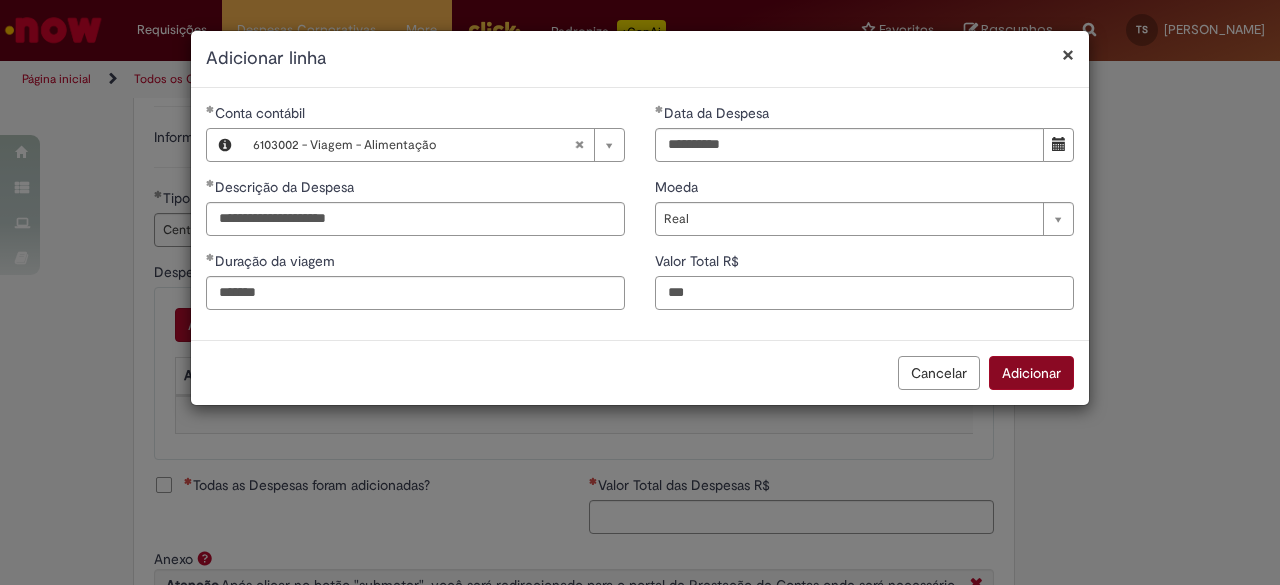 type on "***" 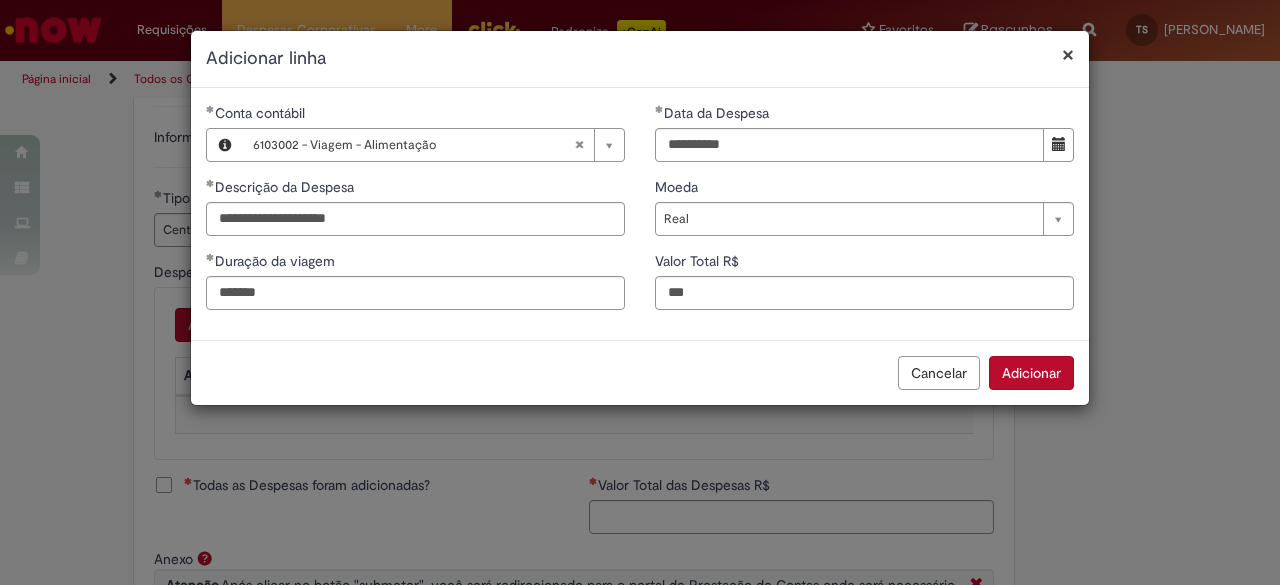 click on "Adicionar" at bounding box center (1031, 373) 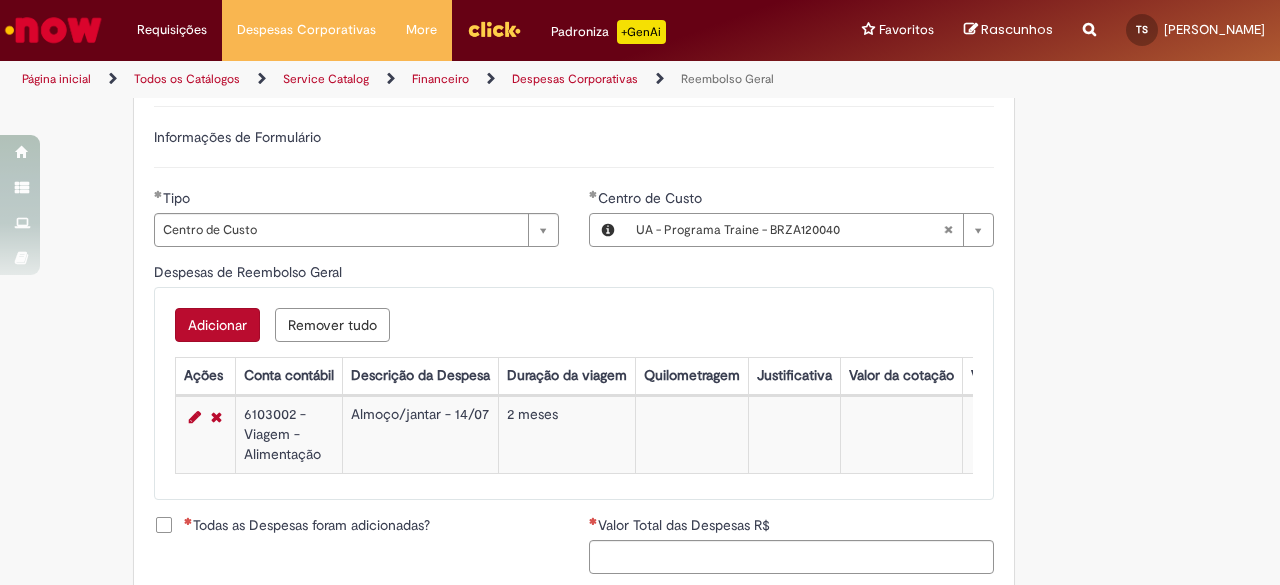click on "Adicionar" at bounding box center (217, 325) 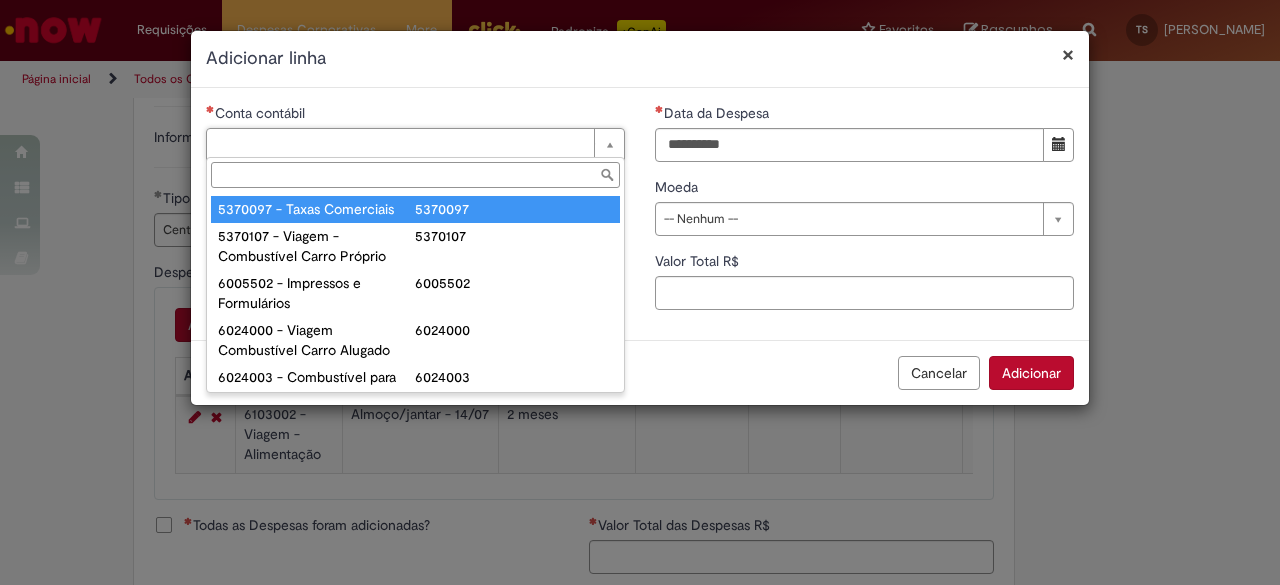 drag, startPoint x: 371, startPoint y: 140, endPoint x: 278, endPoint y: 141, distance: 93.00538 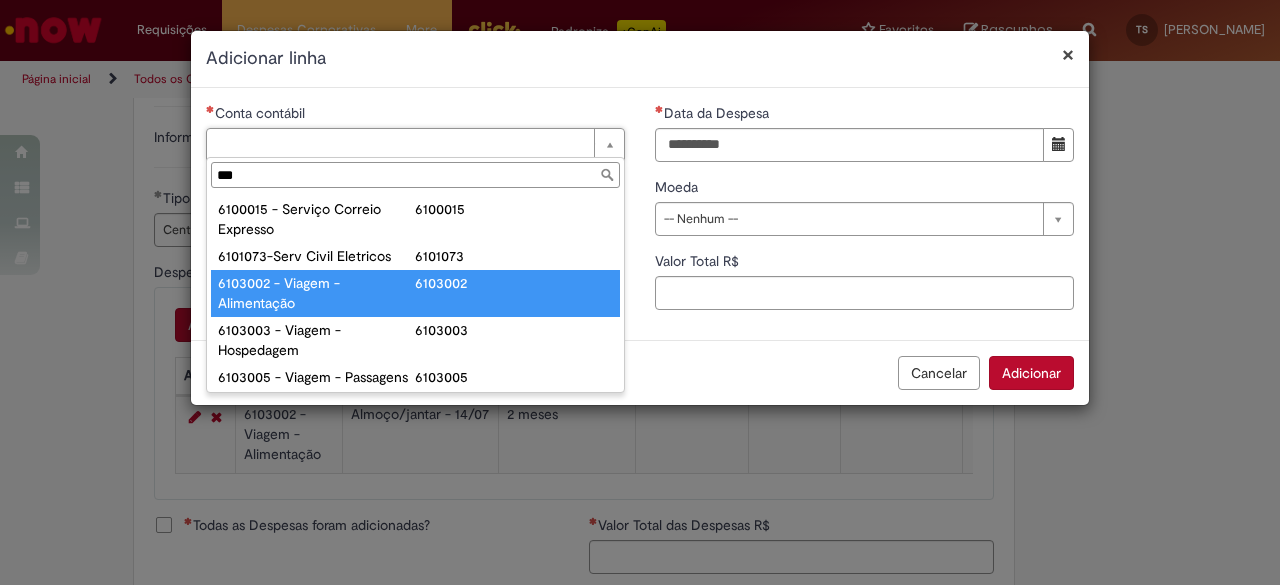 type on "***" 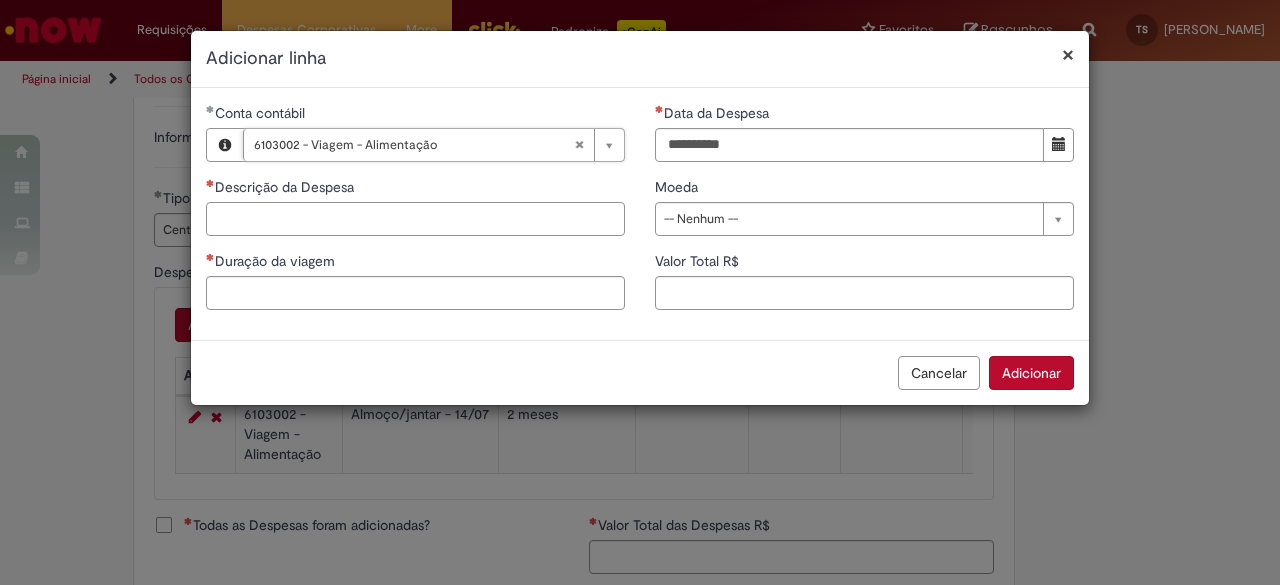 click on "Descrição da Despesa" at bounding box center (415, 219) 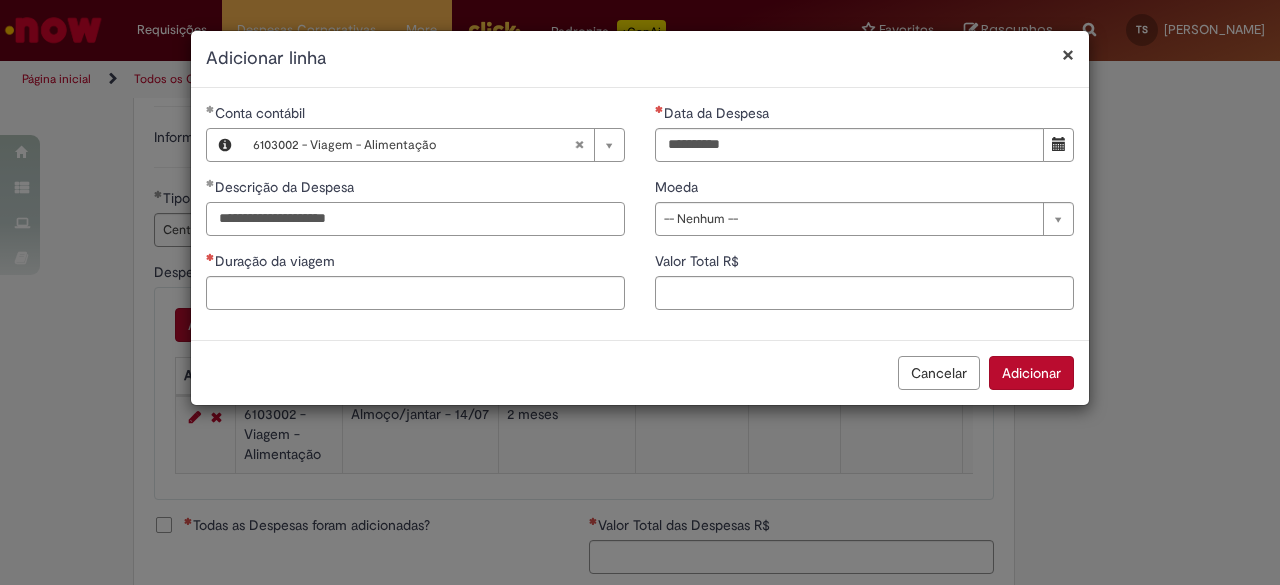 type on "**********" 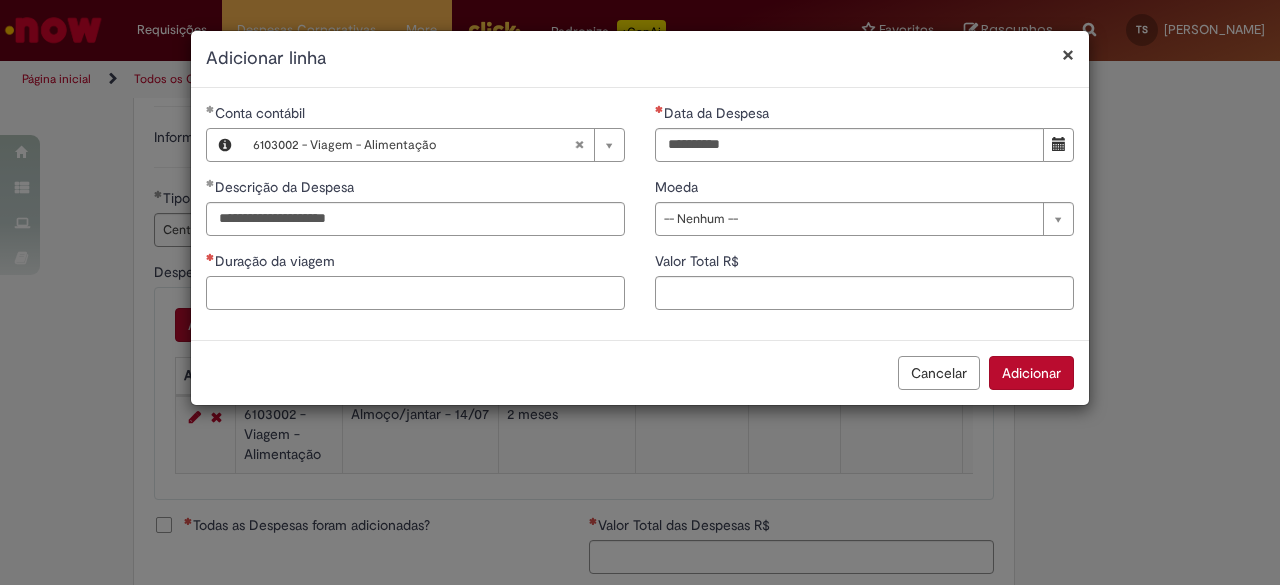 click on "Duração da viagem" at bounding box center (415, 293) 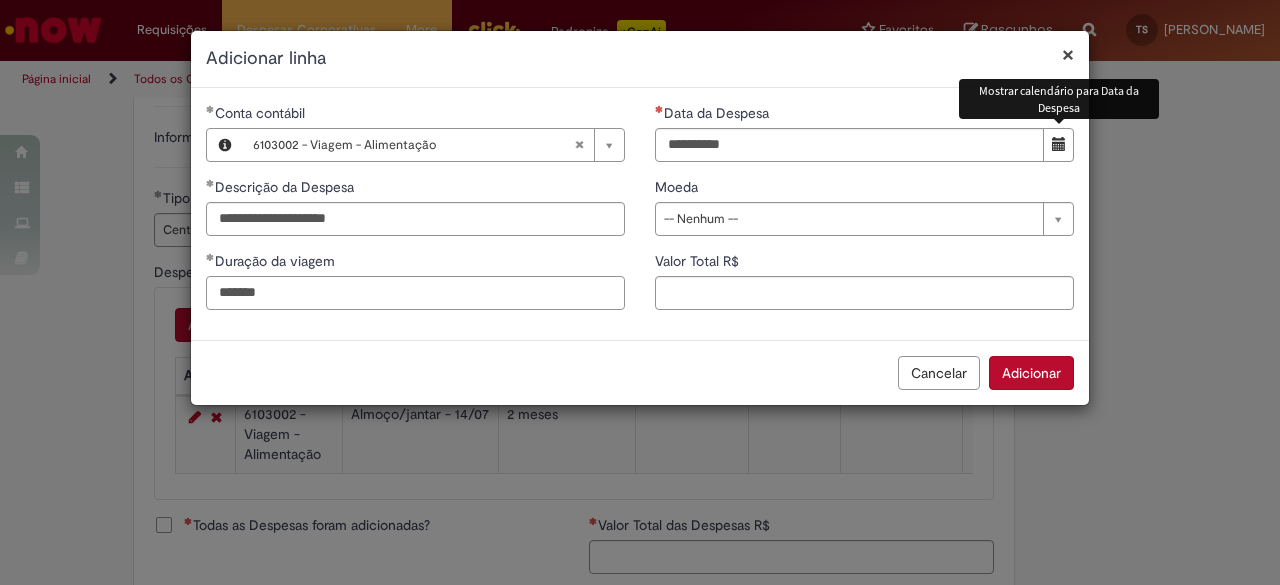 type on "*******" 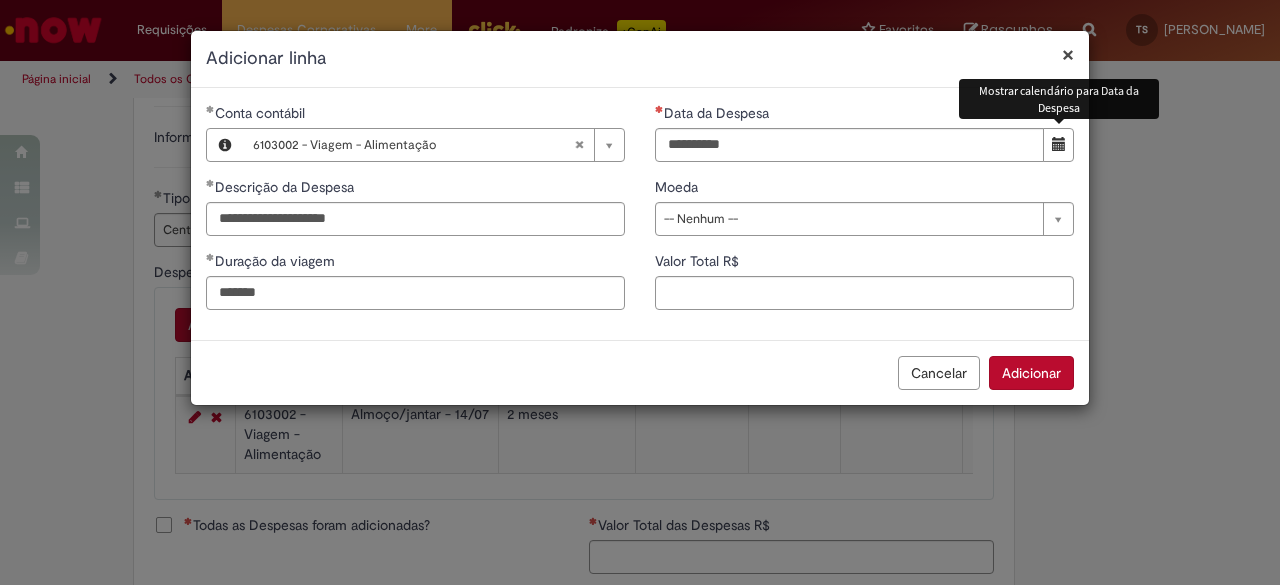 click at bounding box center [1059, 144] 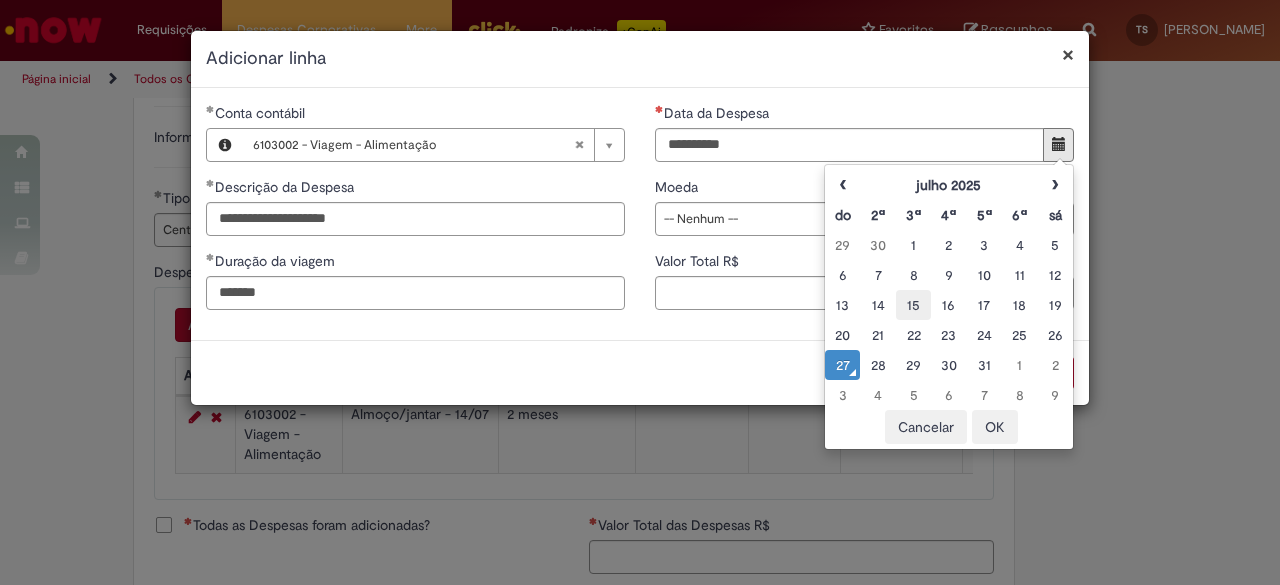 click on "15" at bounding box center (913, 305) 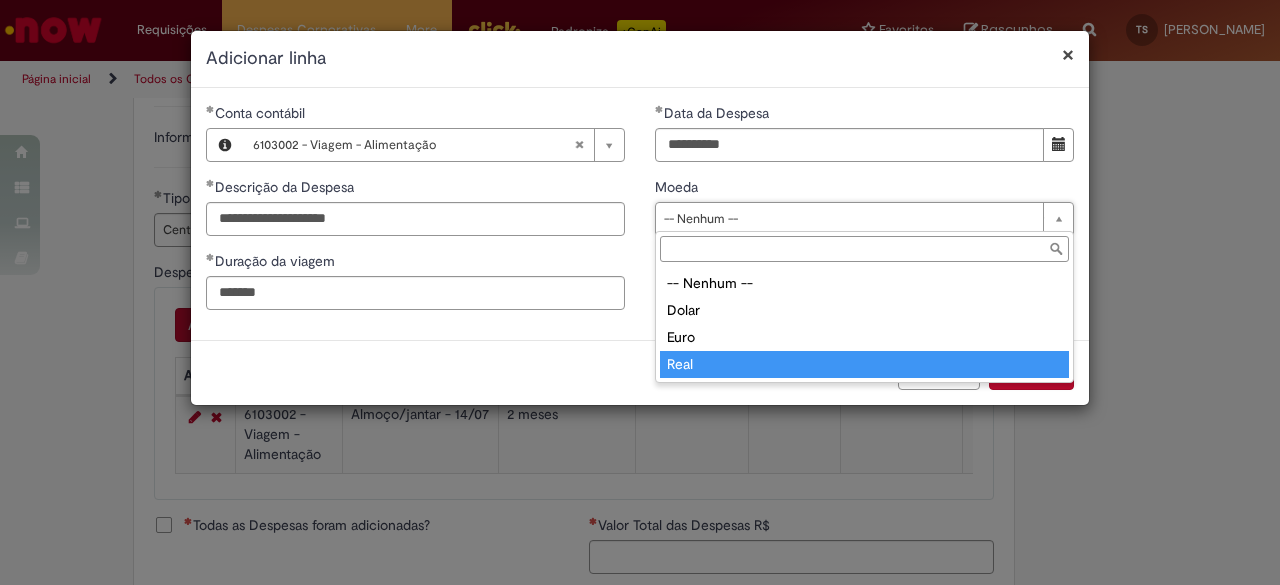 type on "****" 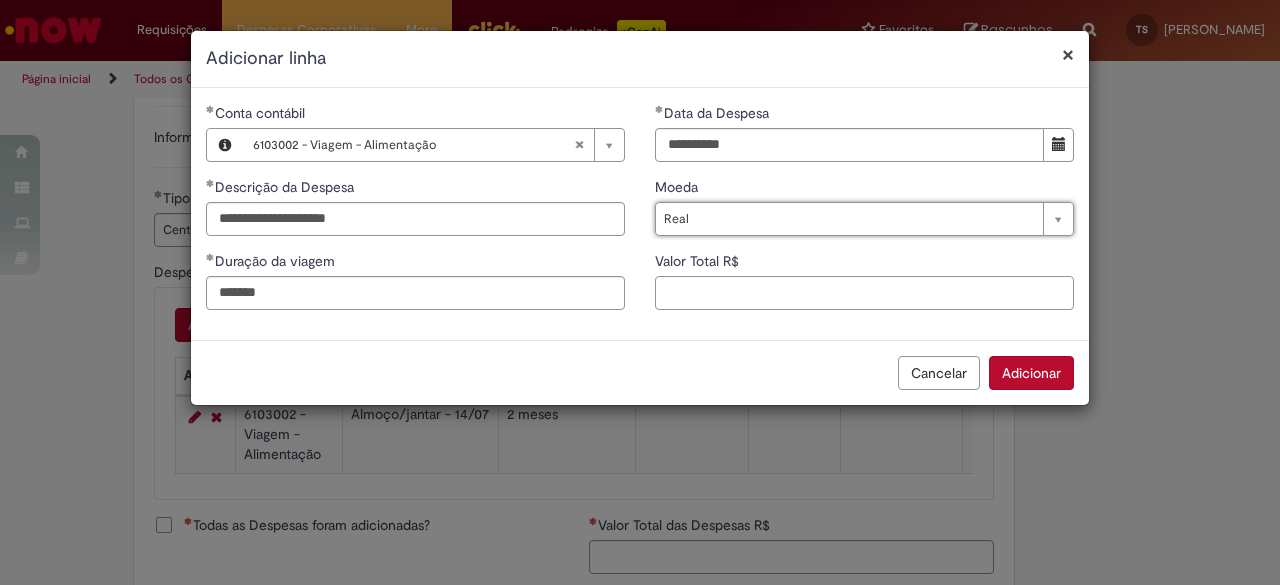 click on "Valor Total R$" at bounding box center [864, 293] 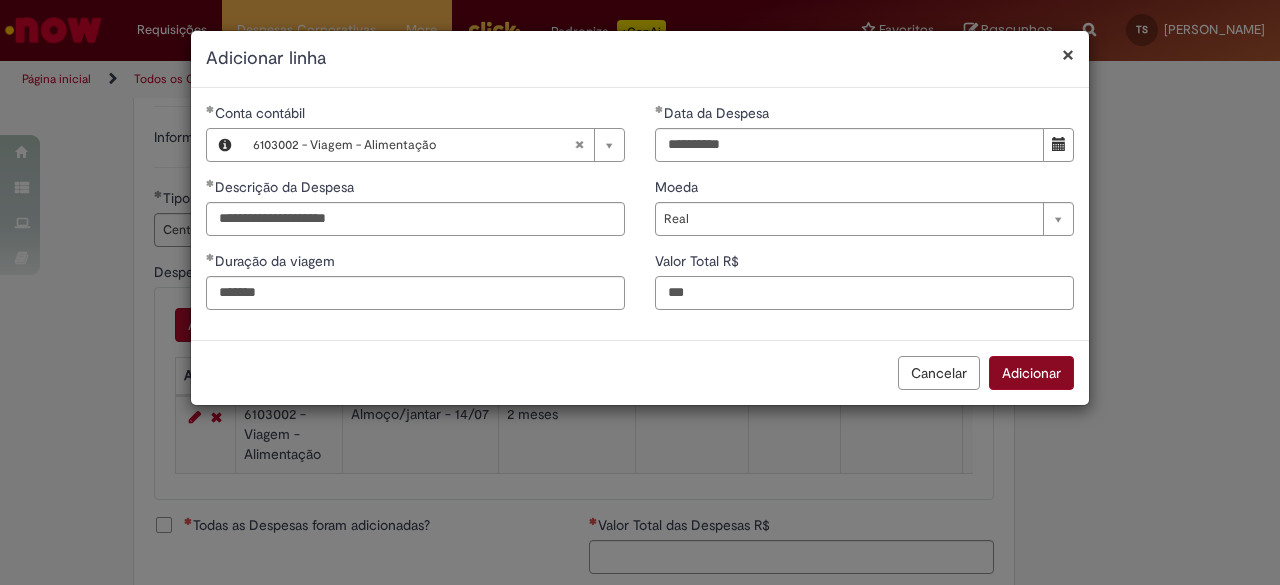type on "***" 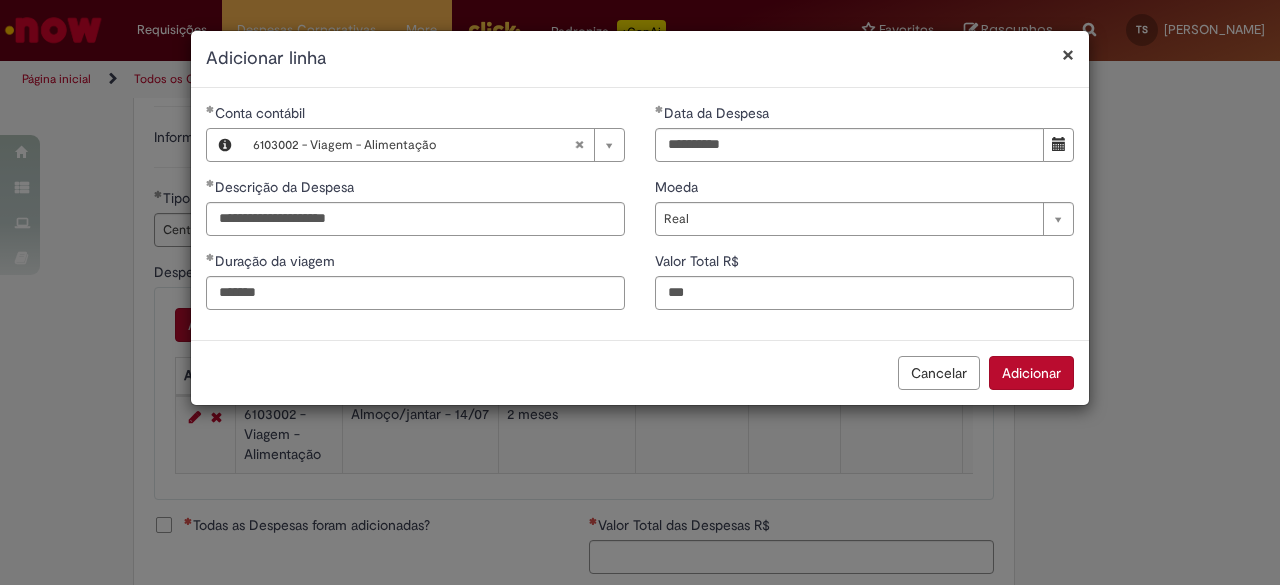 click on "Adicionar" at bounding box center [1031, 373] 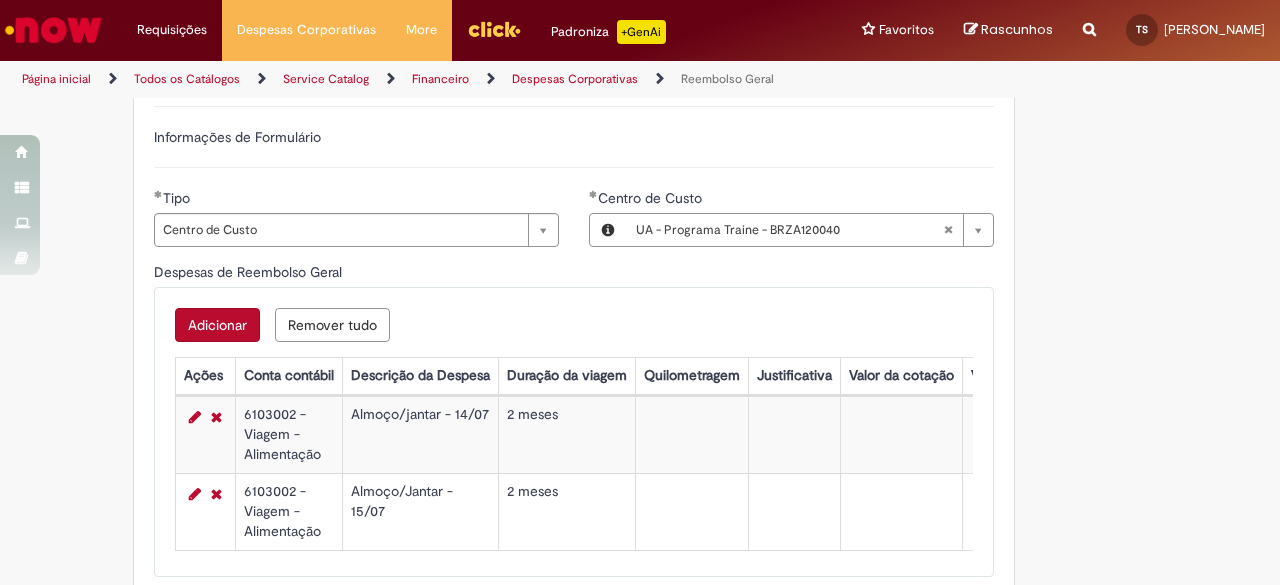 click on "Adicionar" at bounding box center (217, 325) 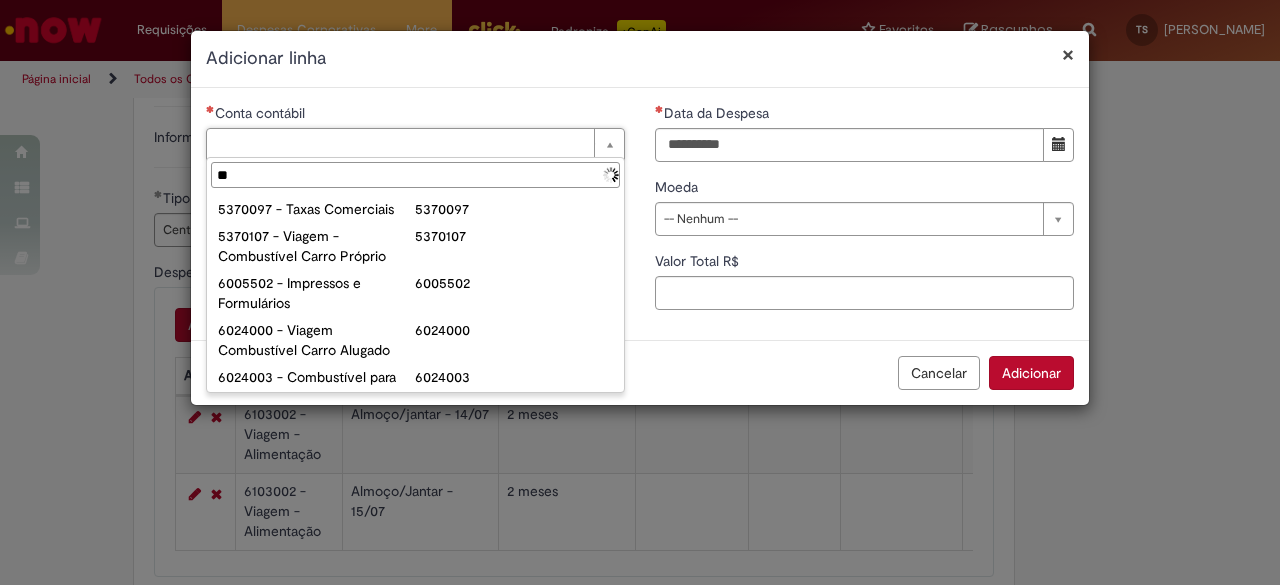 type on "***" 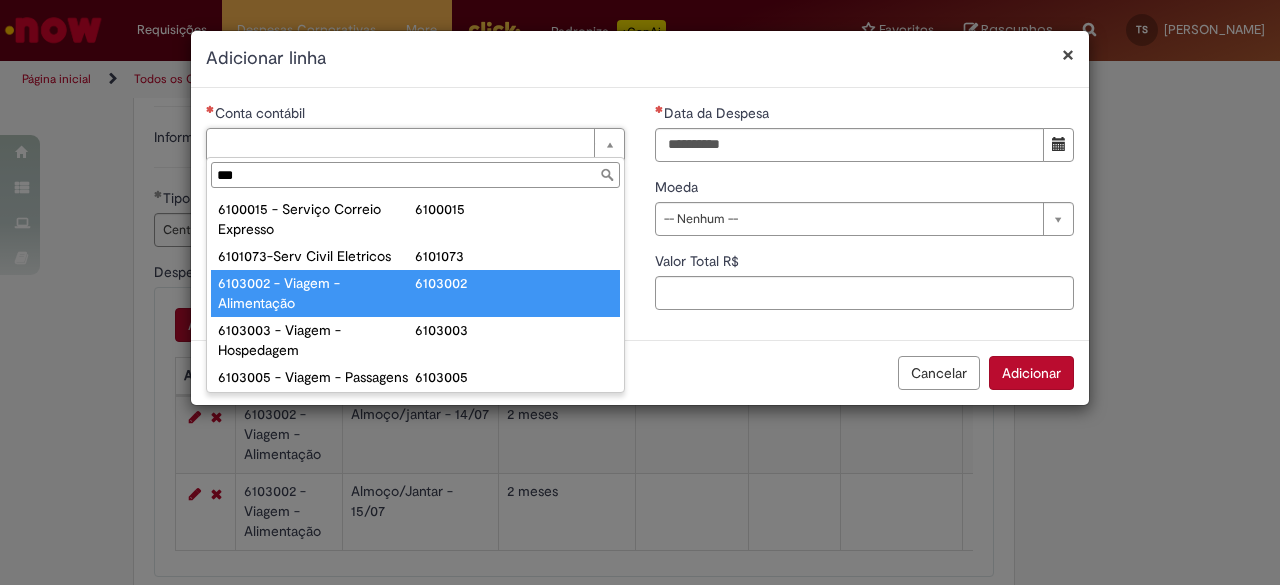 type on "**********" 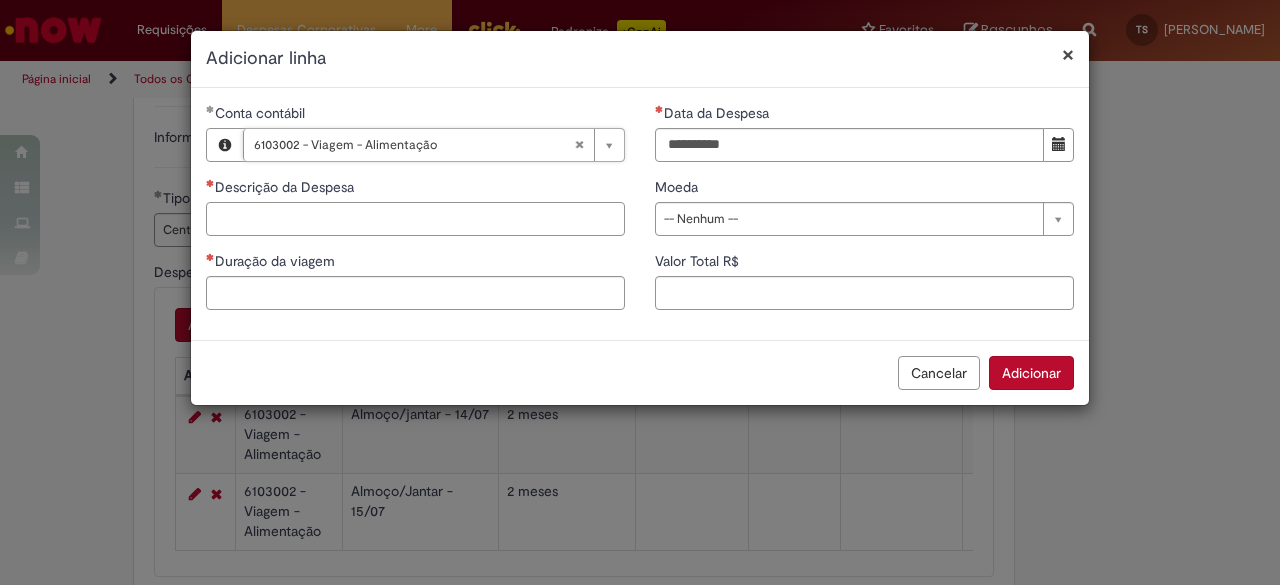 click on "Descrição da Despesa" at bounding box center (415, 219) 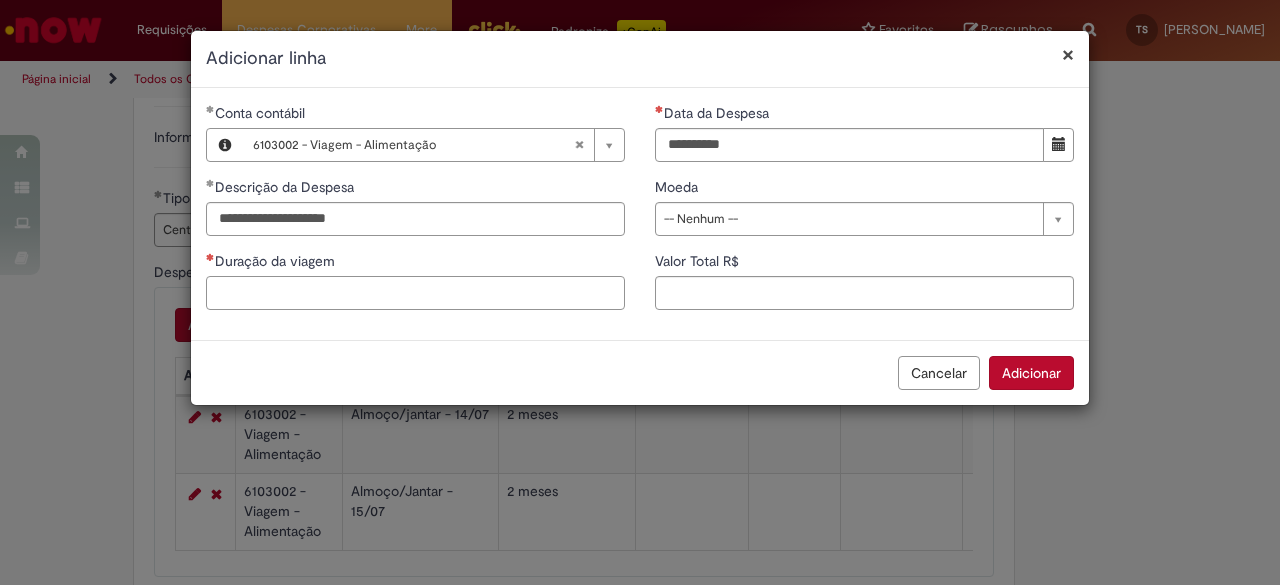 click on "Duração da viagem" at bounding box center (415, 293) 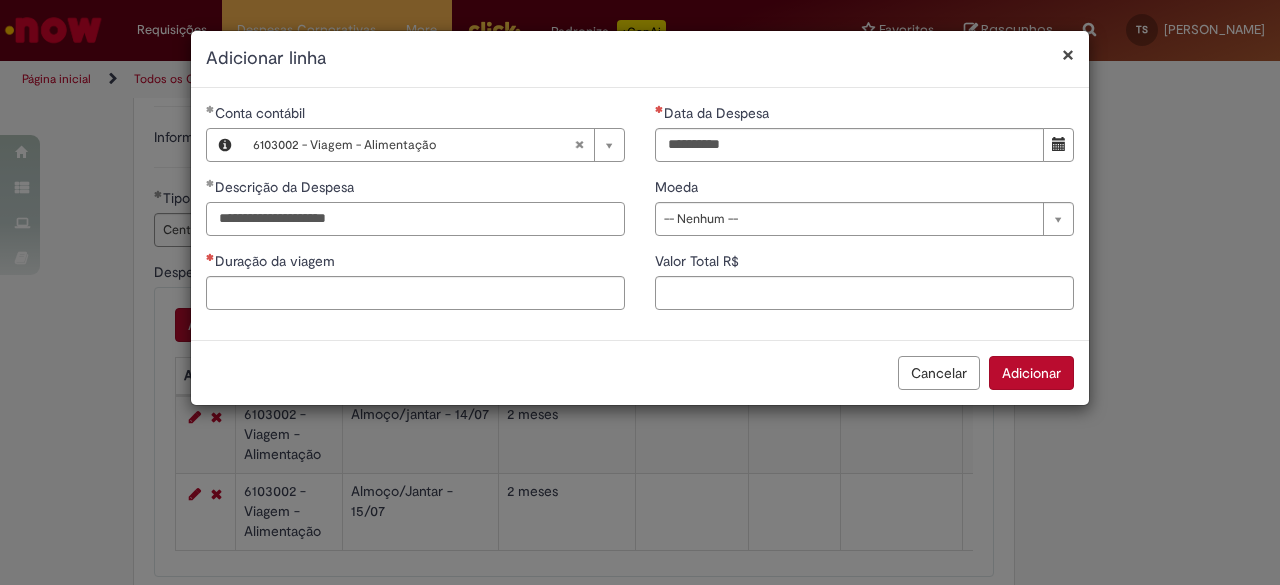 click on "**********" at bounding box center [415, 219] 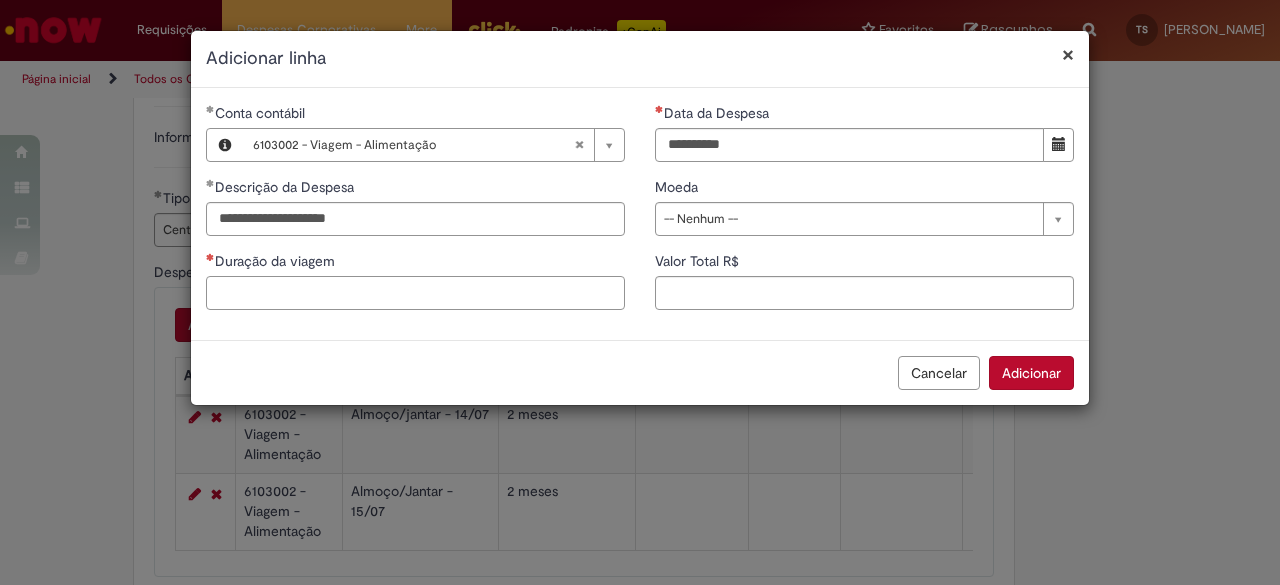 click on "Duração da viagem" at bounding box center [415, 293] 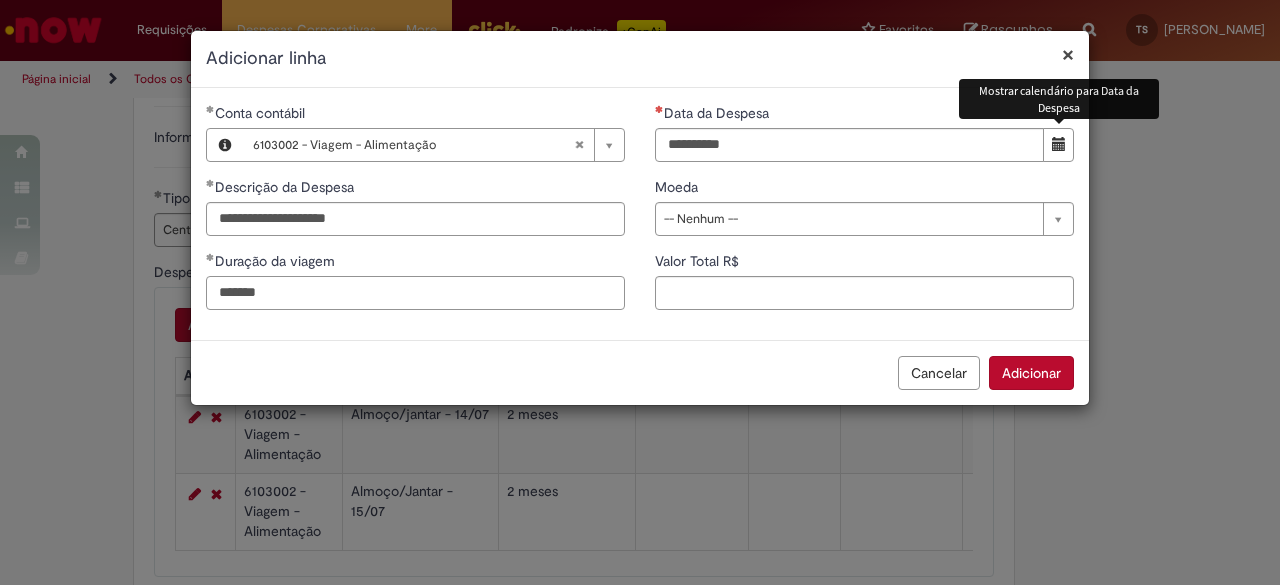 type on "*******" 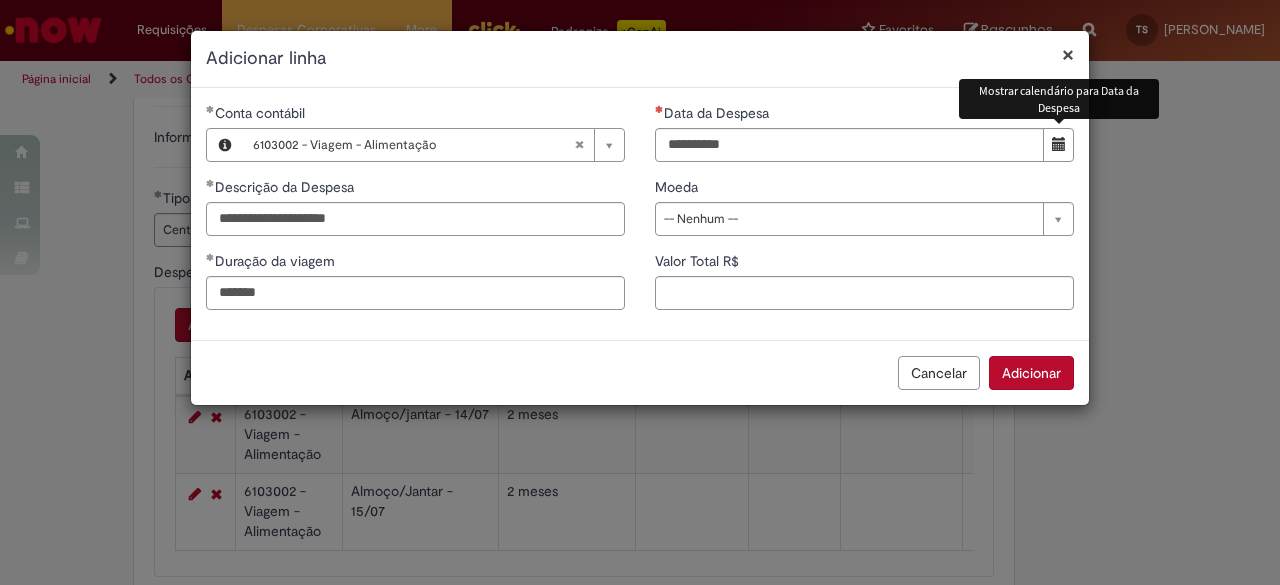 click at bounding box center [1058, 145] 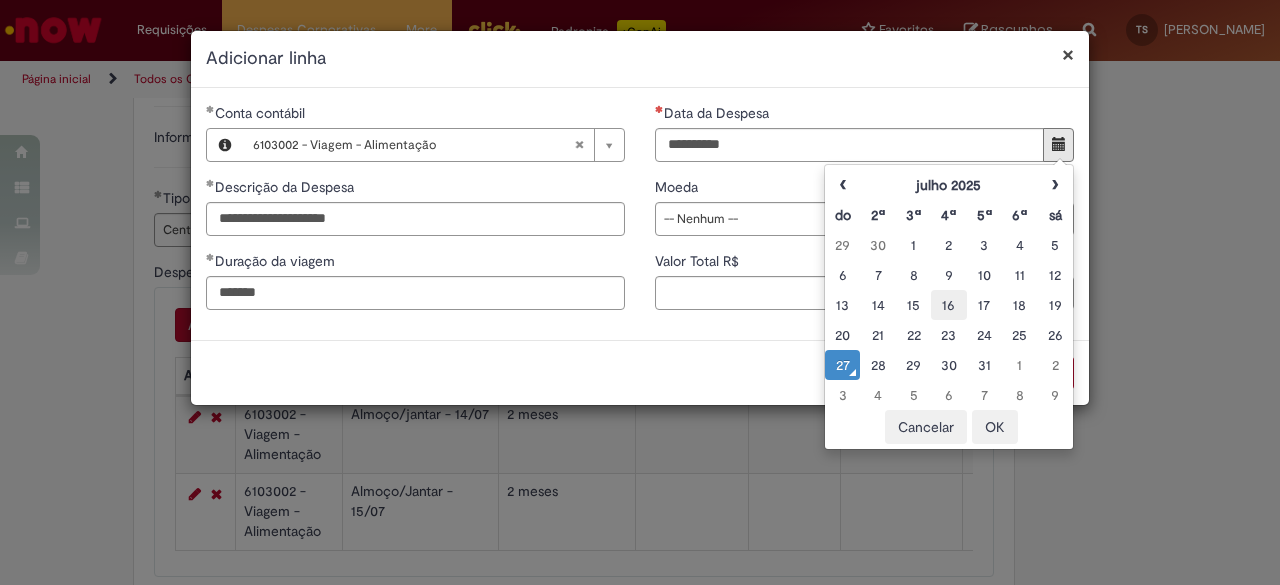 click on "16" at bounding box center [948, 305] 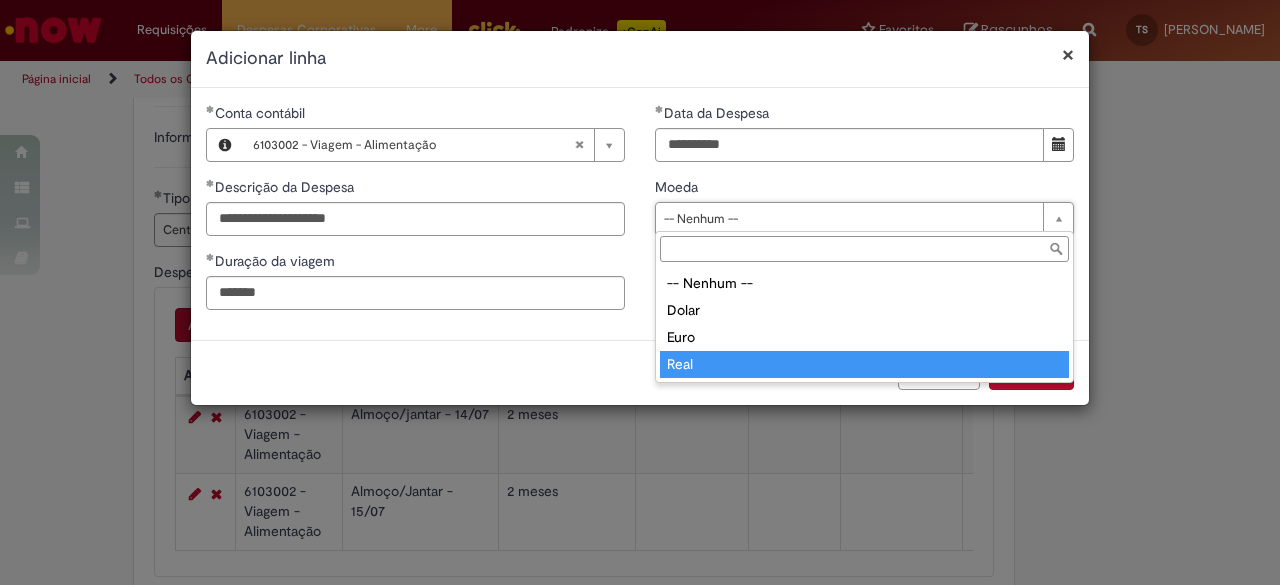 type on "****" 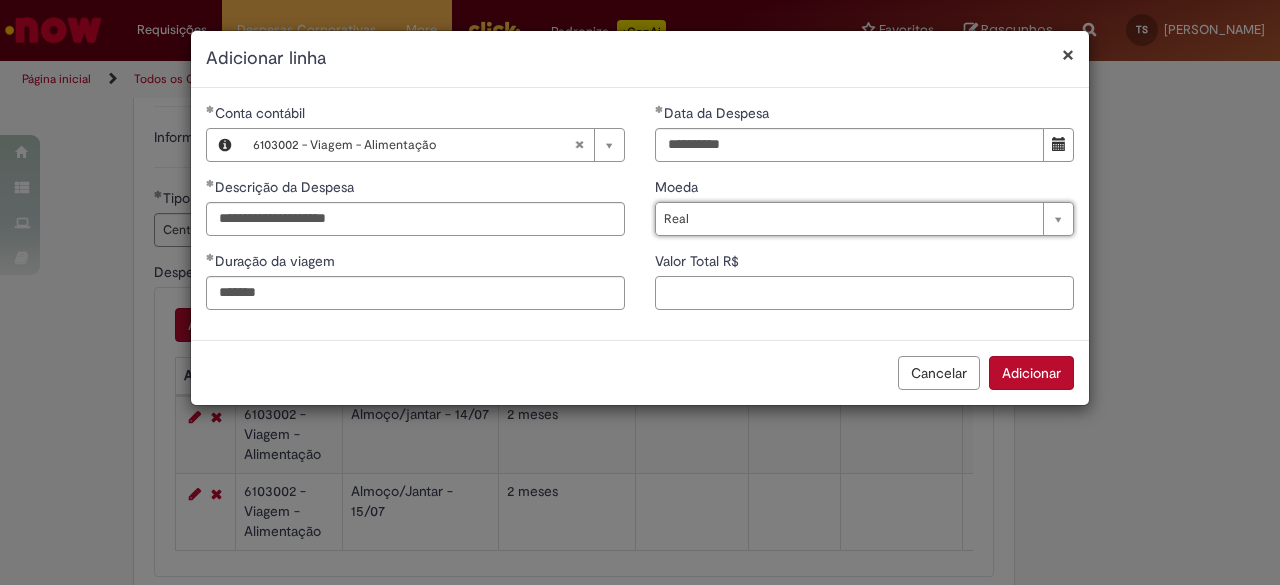 click on "Valor Total R$" at bounding box center (864, 293) 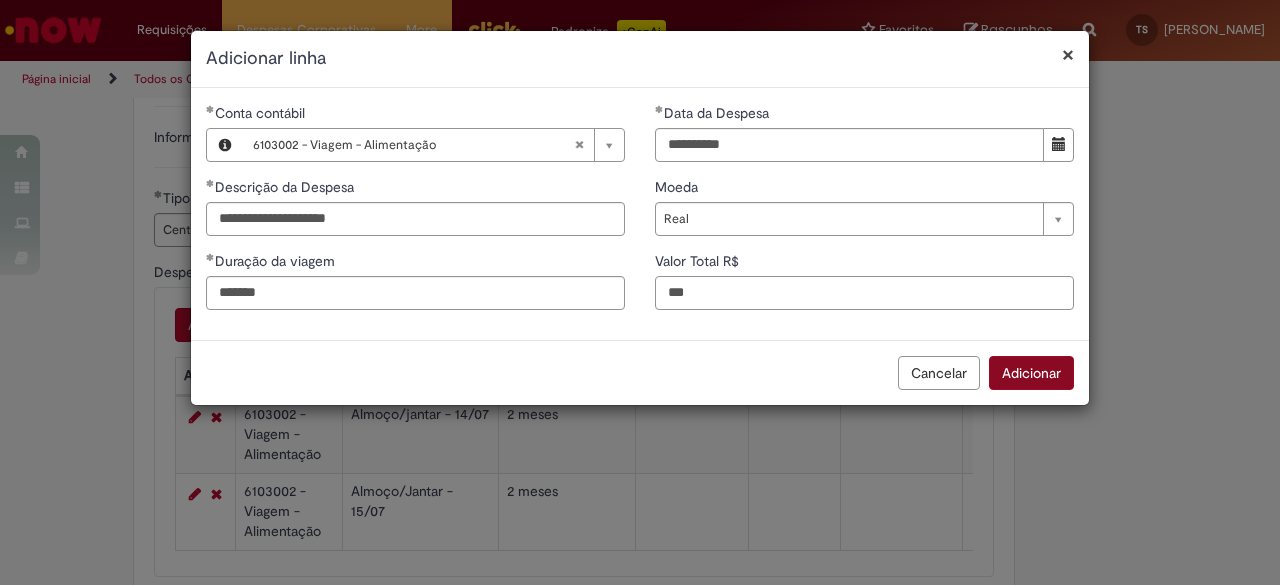 type on "***" 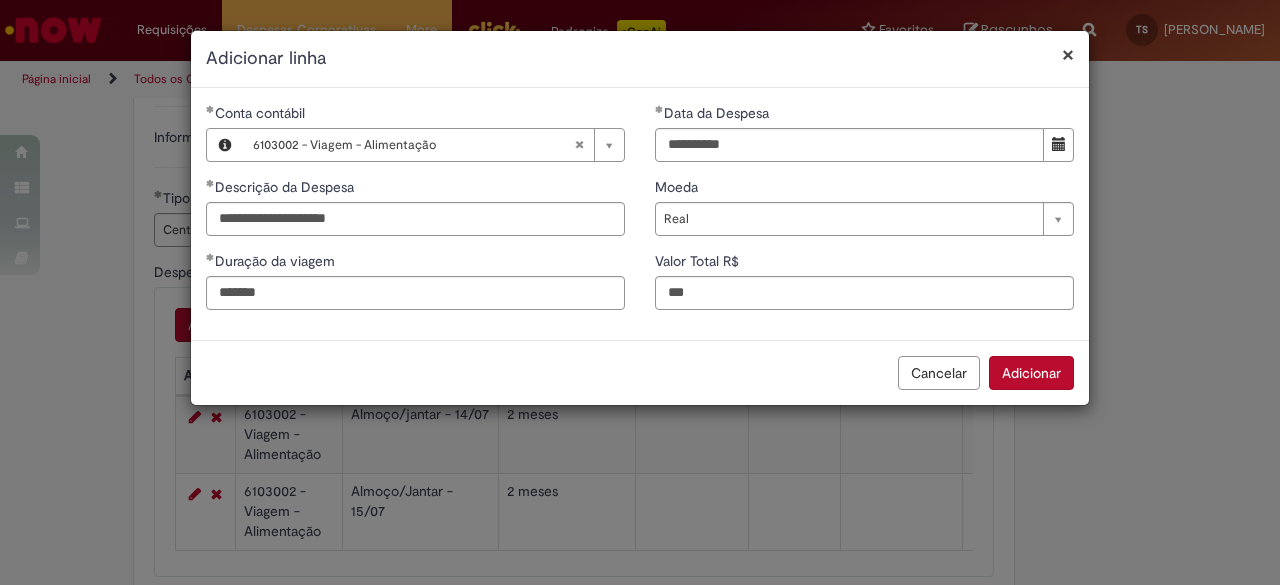 click on "Adicionar" at bounding box center (1031, 373) 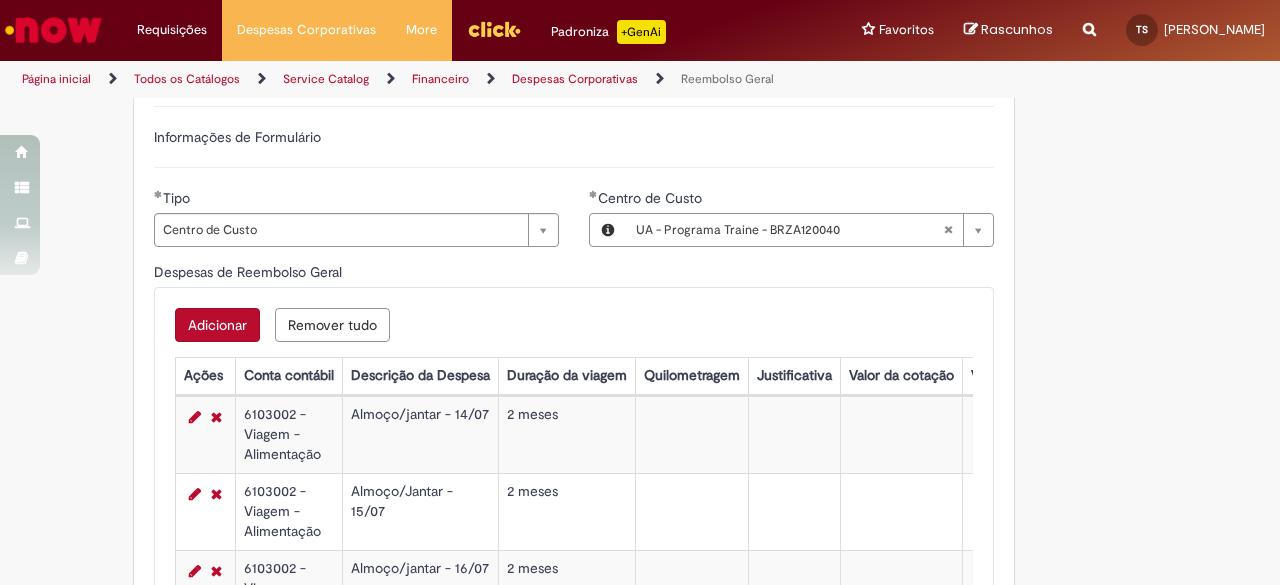 click on "Adicionar" at bounding box center (217, 325) 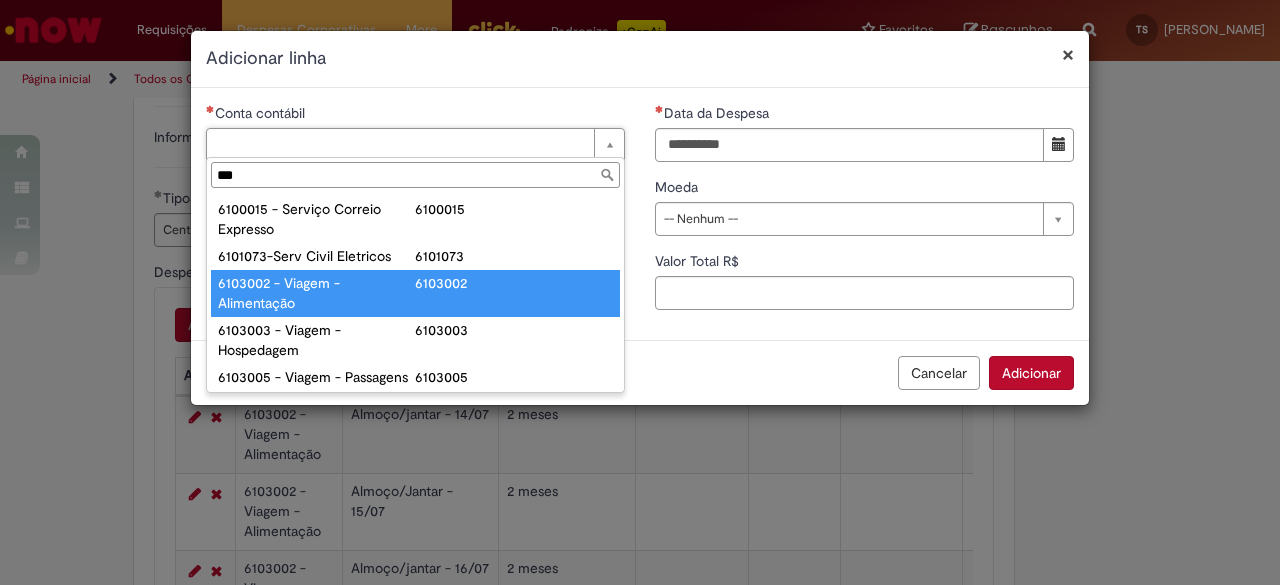 type on "***" 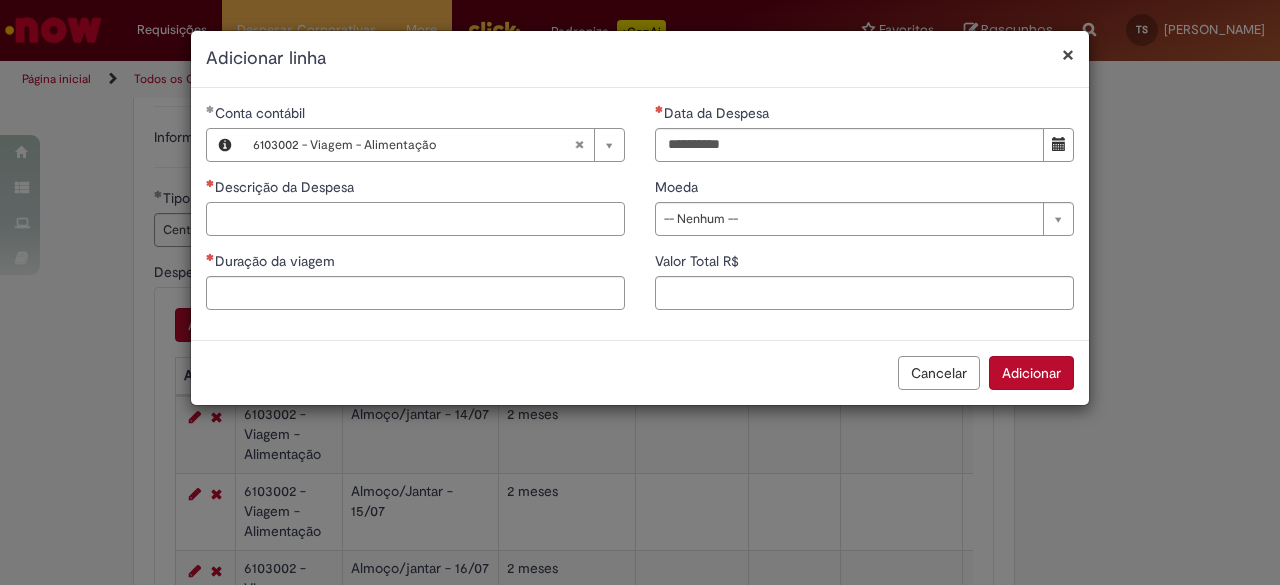 click on "Descrição da Despesa" at bounding box center (415, 219) 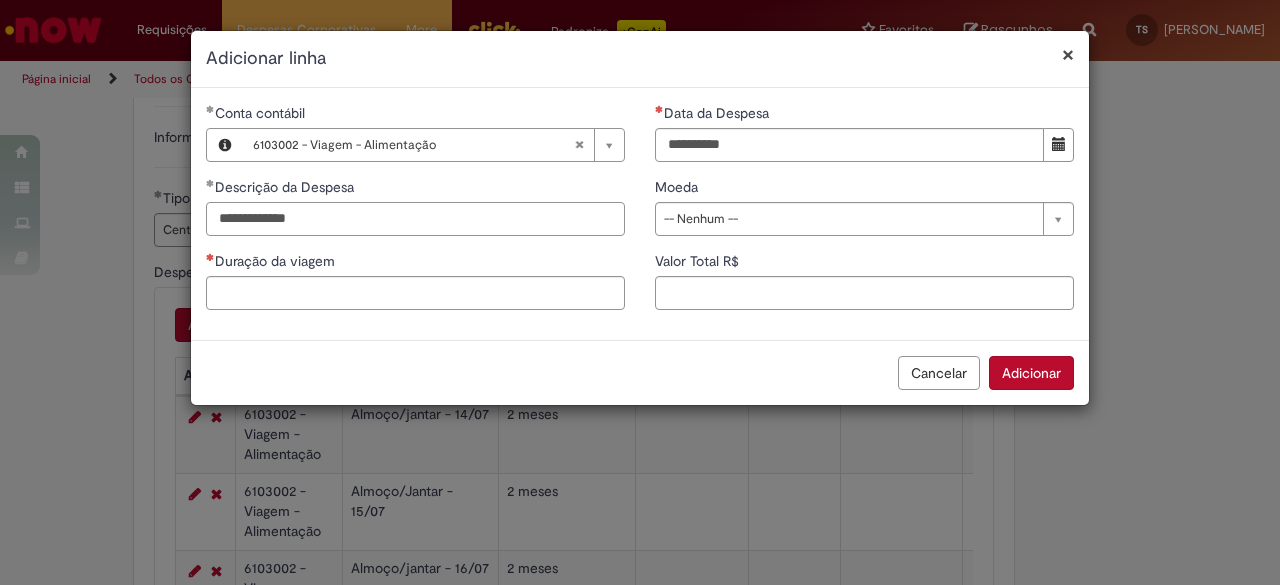 type on "**********" 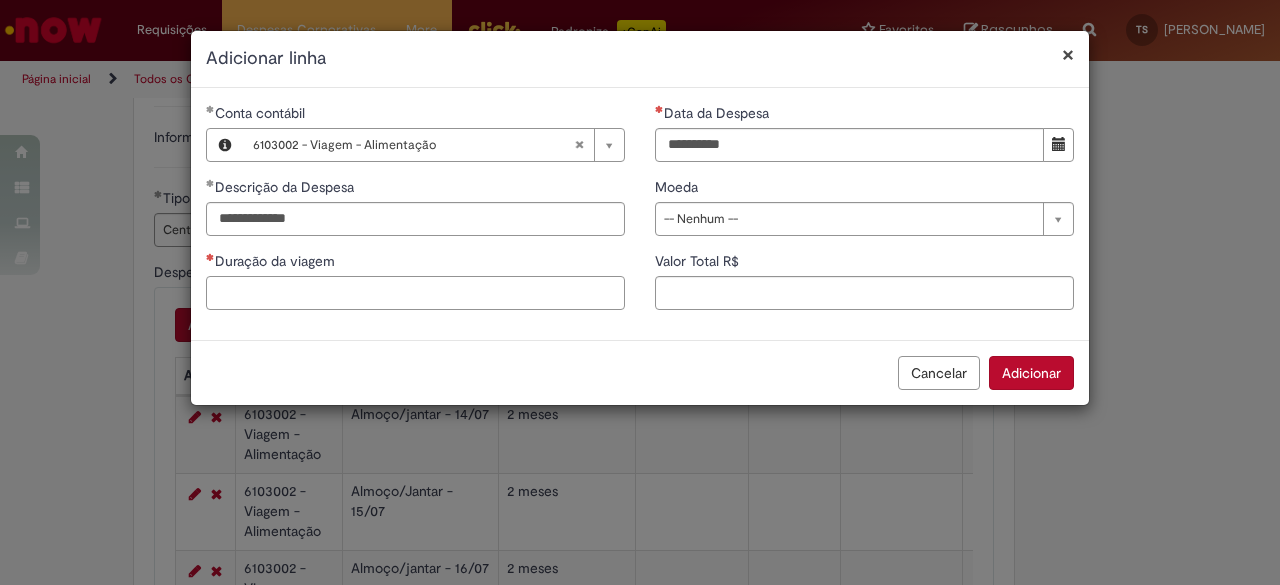 click on "Duração da viagem" at bounding box center [415, 293] 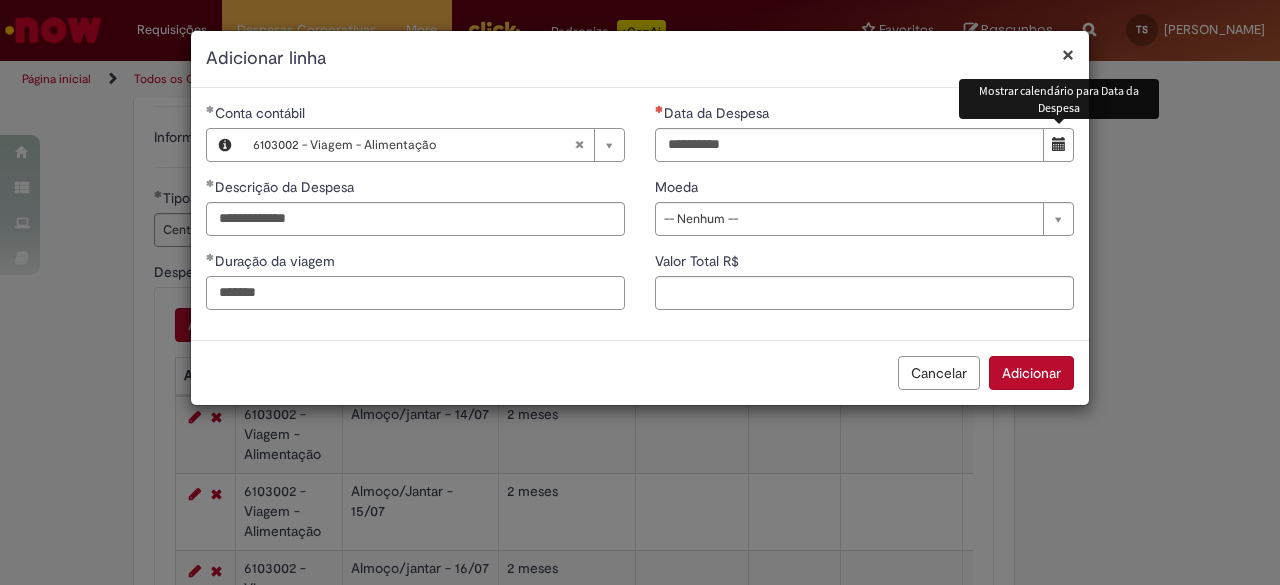 type on "*******" 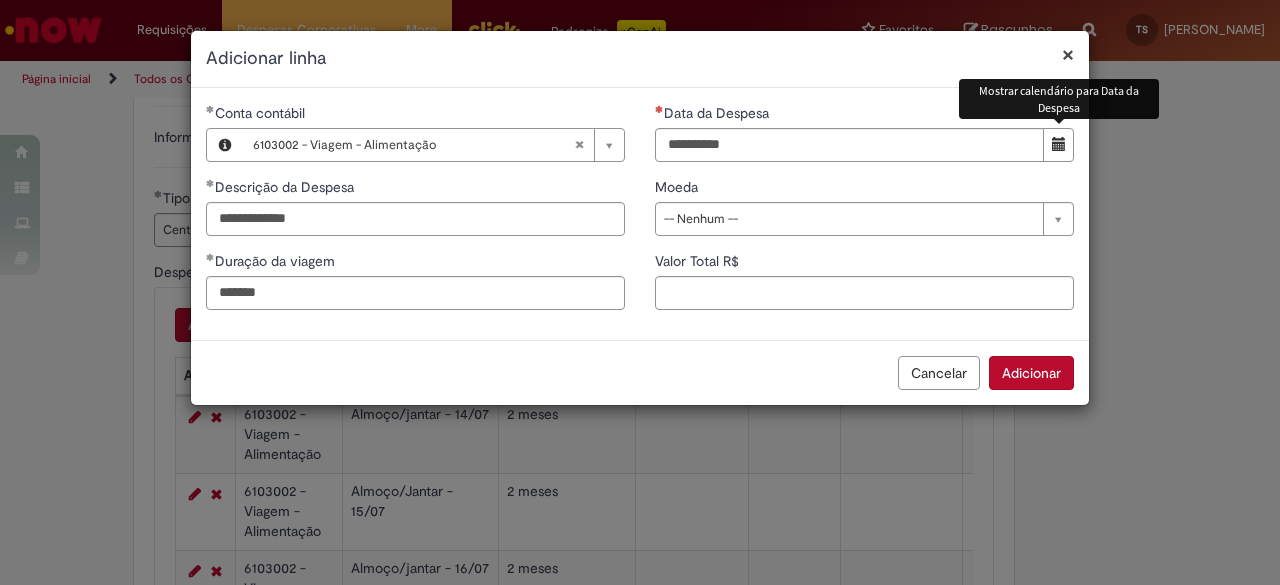 click at bounding box center (1058, 145) 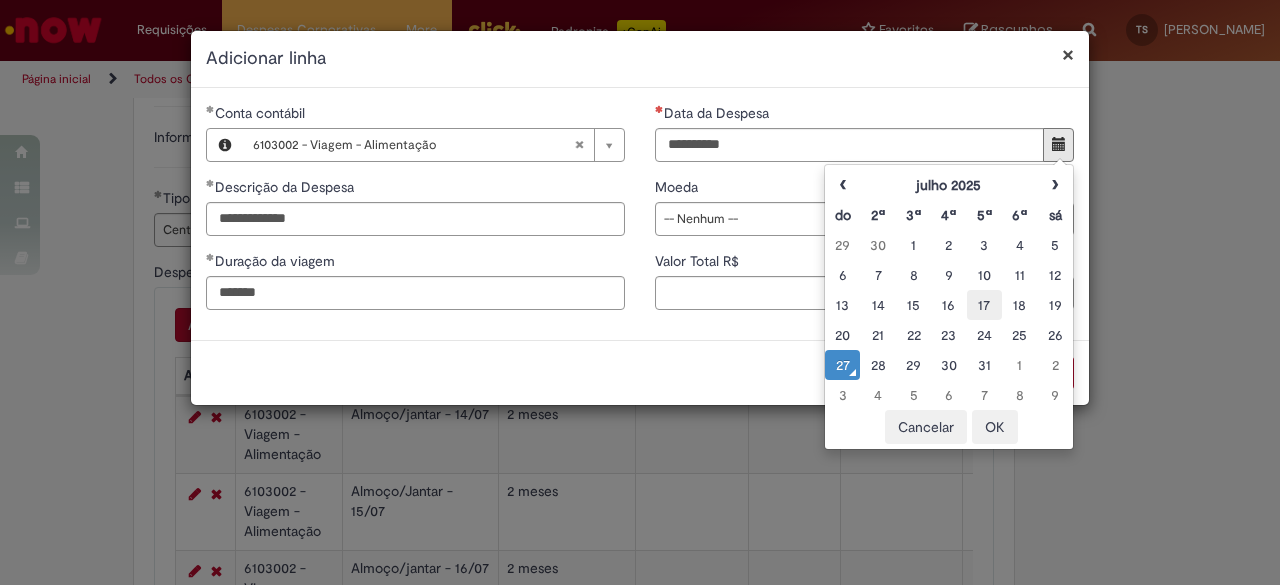 click on "17" at bounding box center (984, 305) 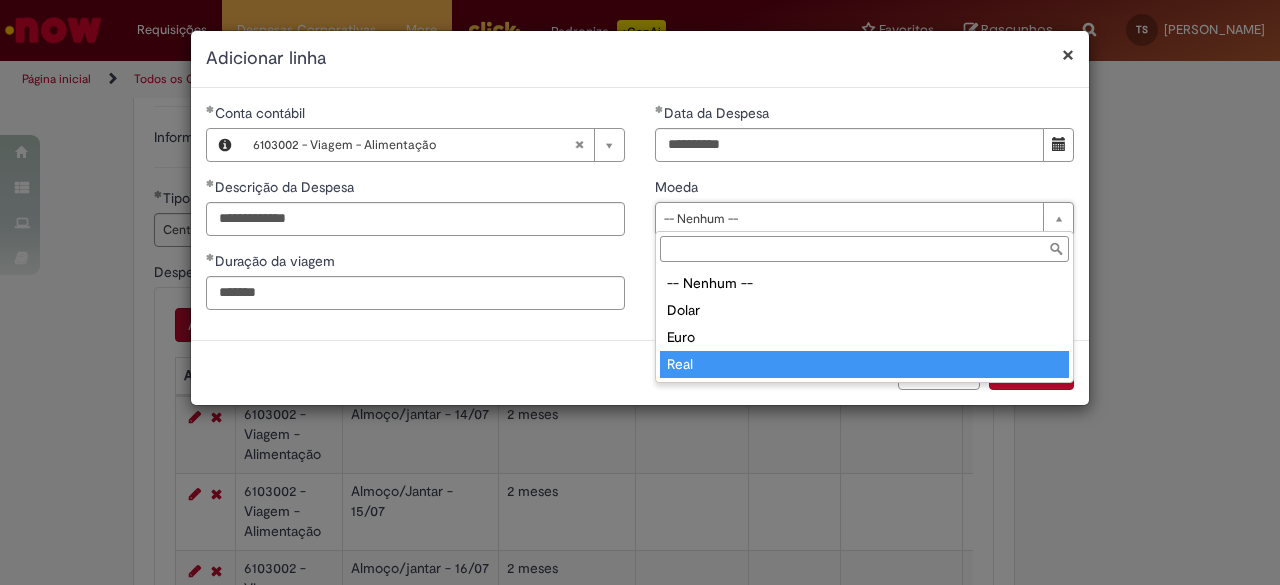 type on "****" 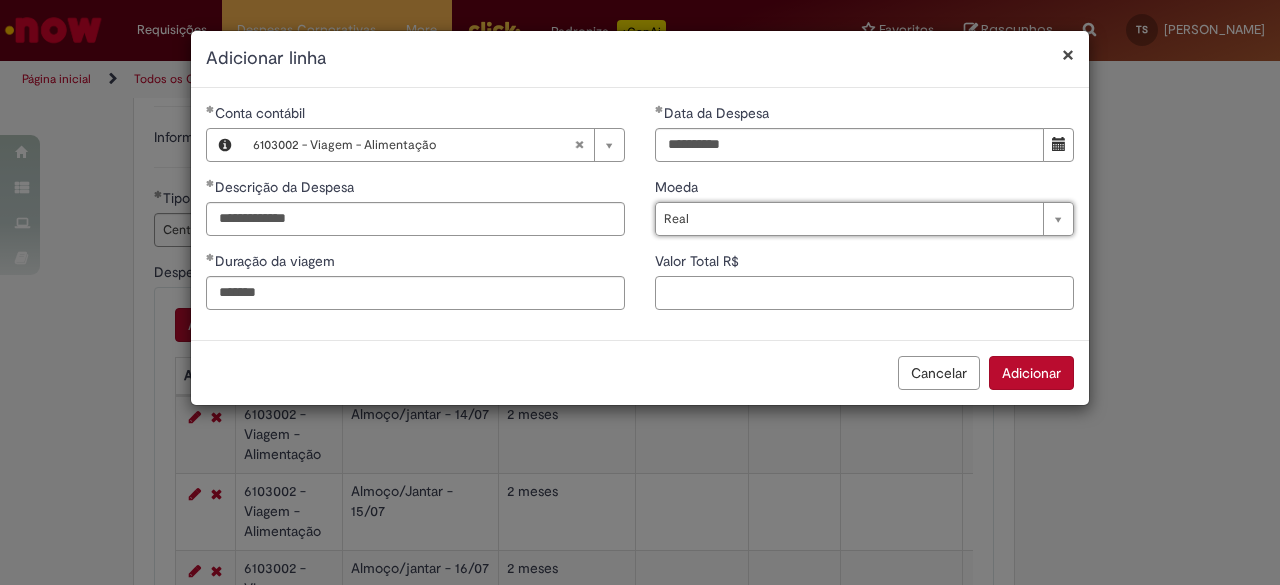 click on "Valor Total R$" at bounding box center [864, 293] 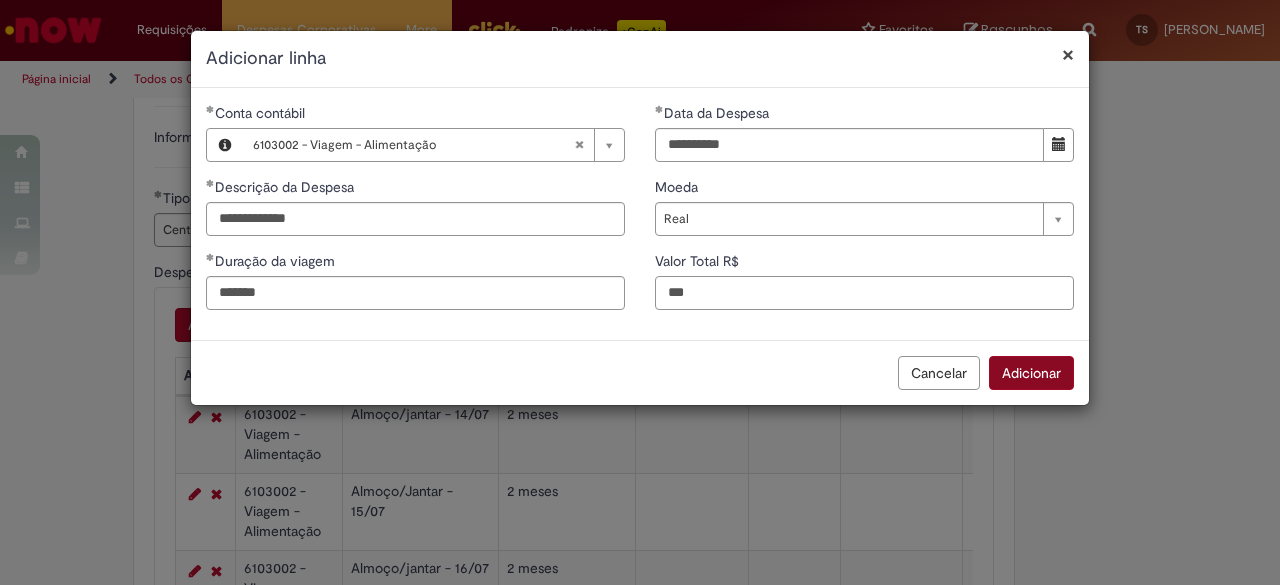type on "***" 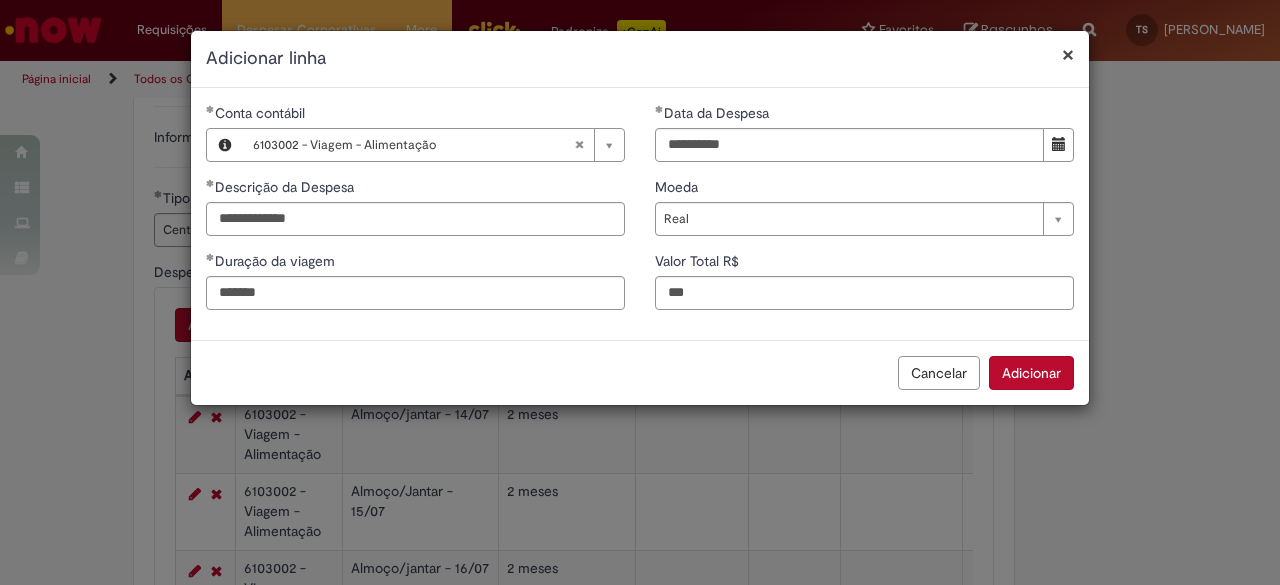 click on "Adicionar" at bounding box center [1031, 373] 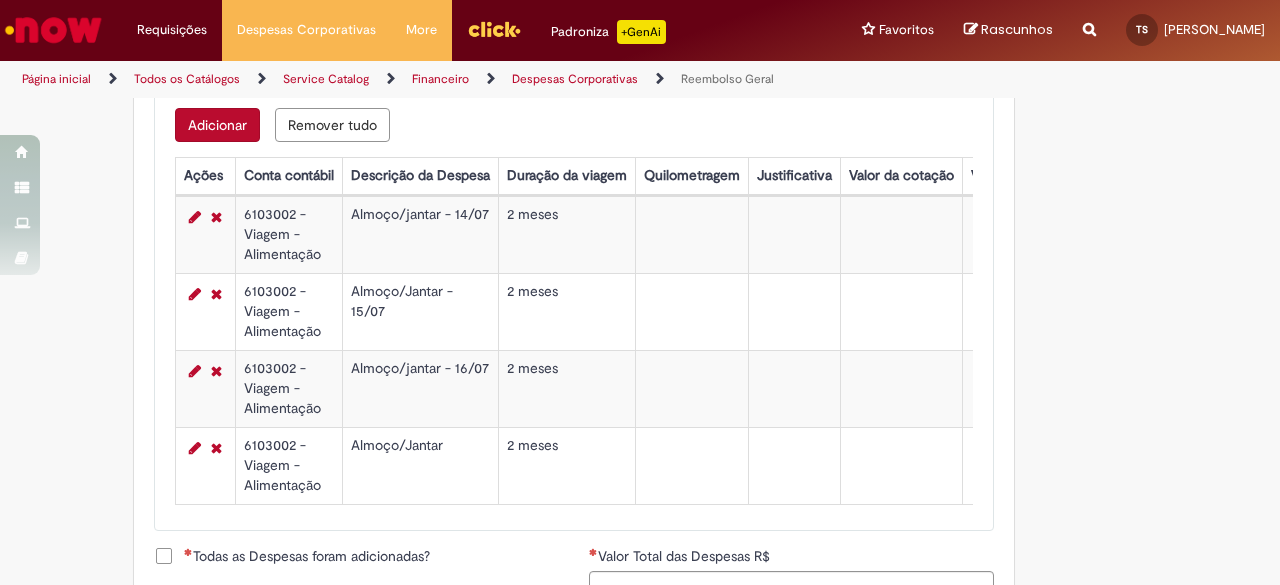 scroll, scrollTop: 861, scrollLeft: 0, axis: vertical 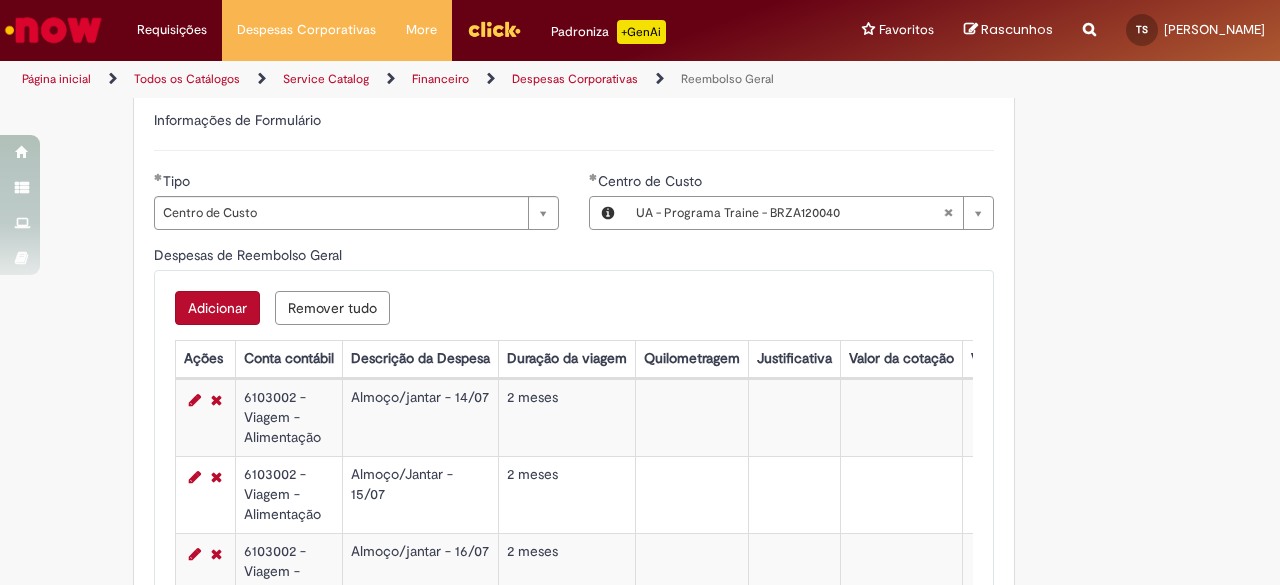 click on "Adicionar" at bounding box center [217, 308] 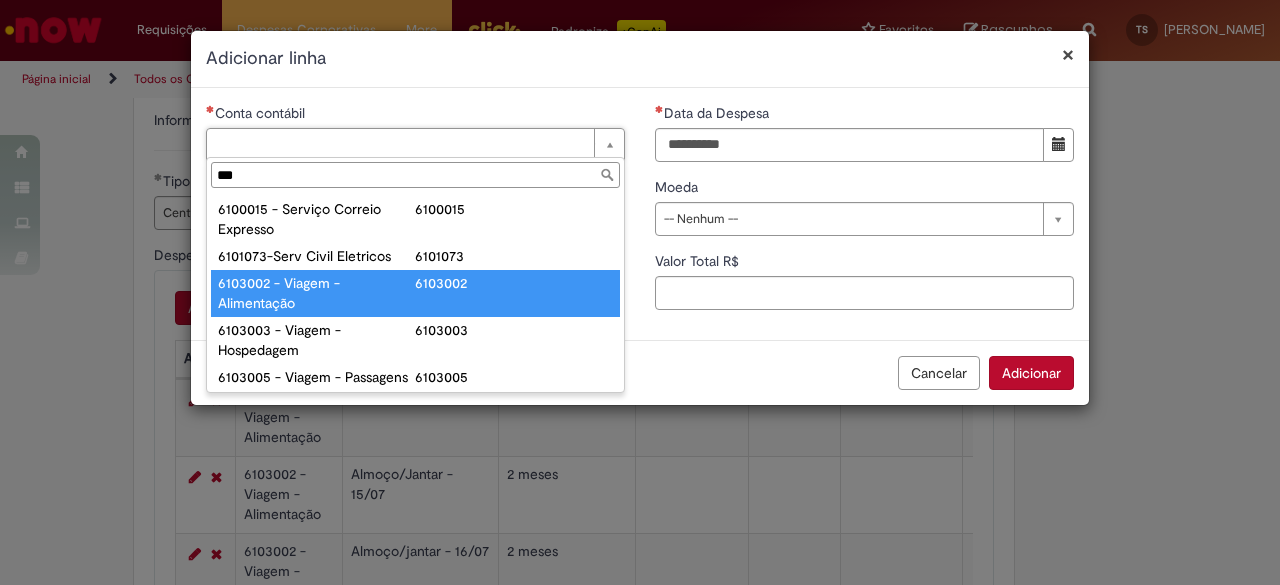 type on "***" 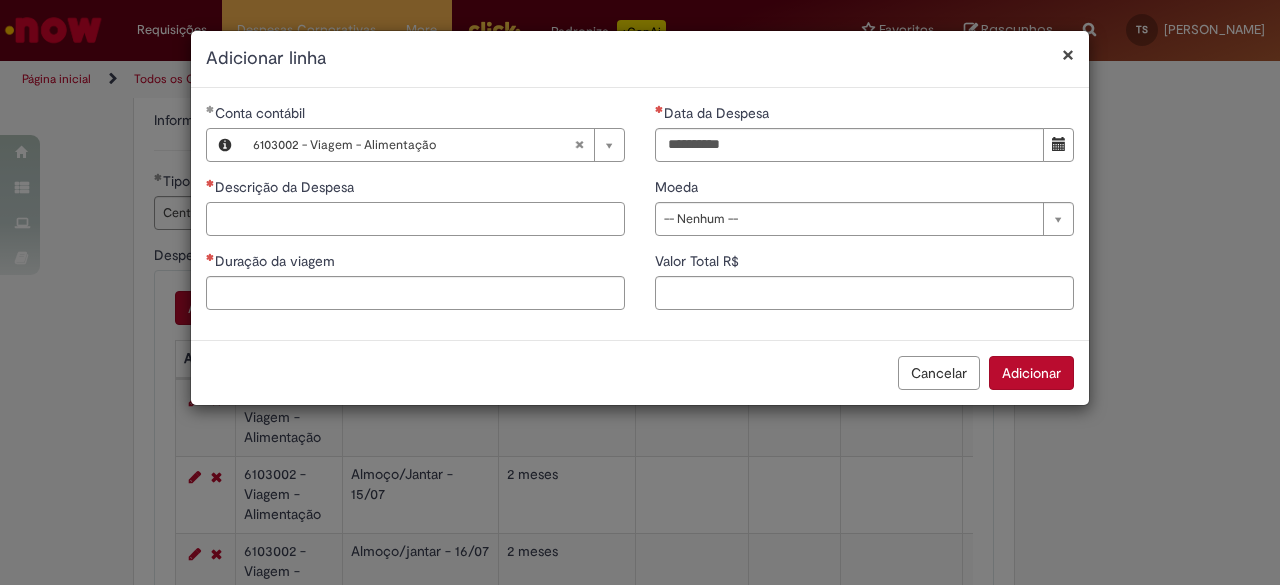 click on "Descrição da Despesa" at bounding box center (415, 219) 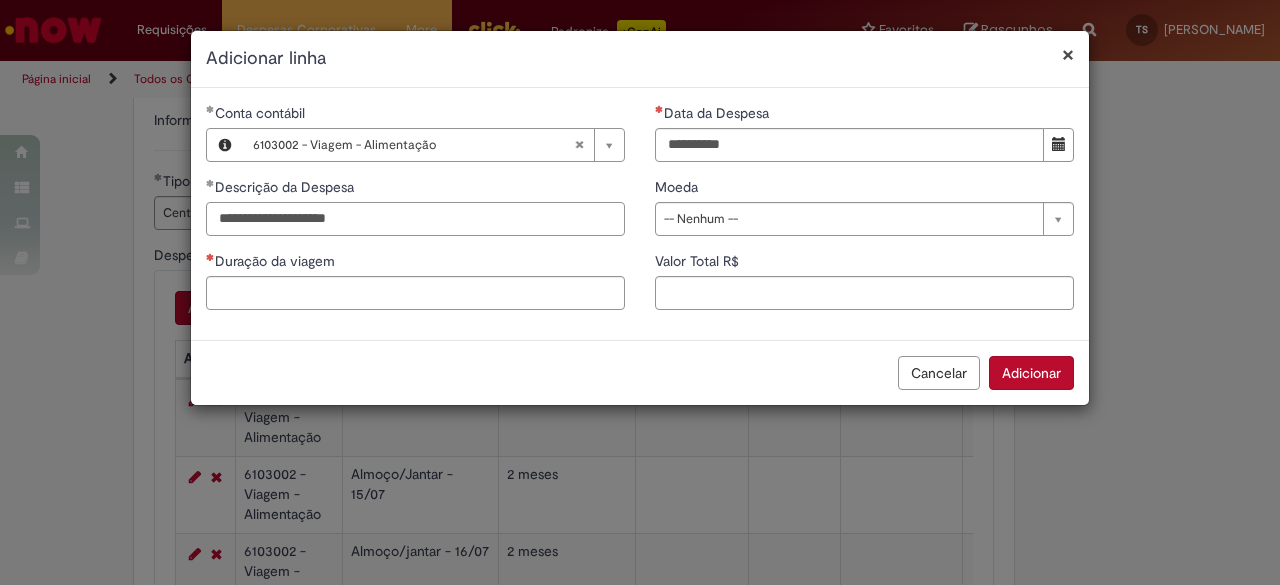 type on "**********" 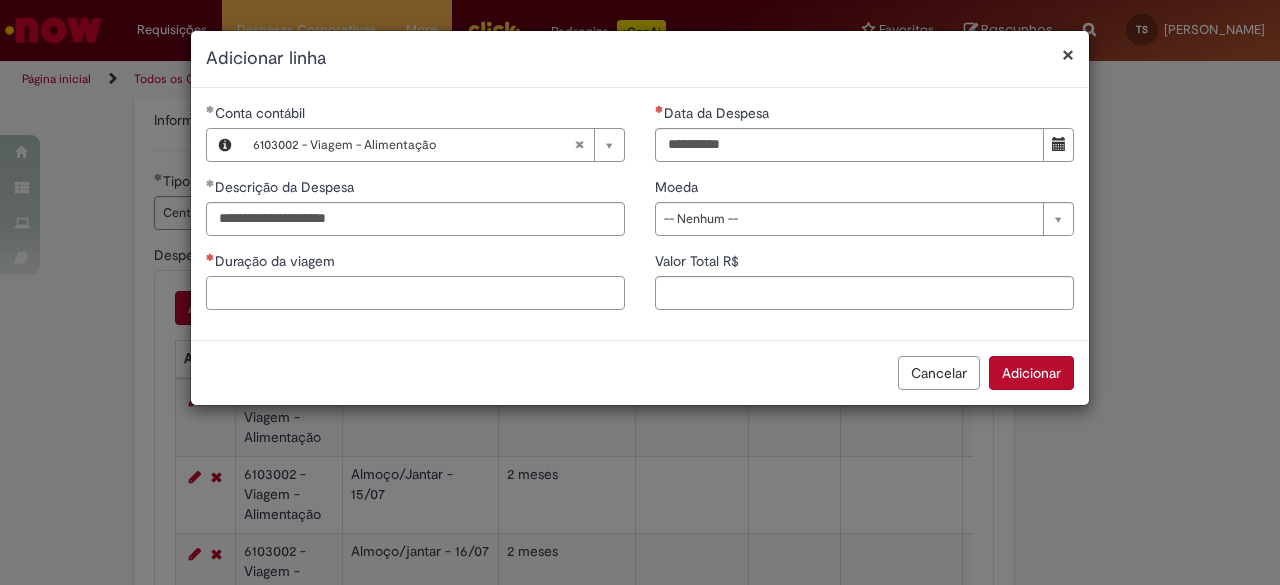 click on "Duração da viagem" at bounding box center [415, 293] 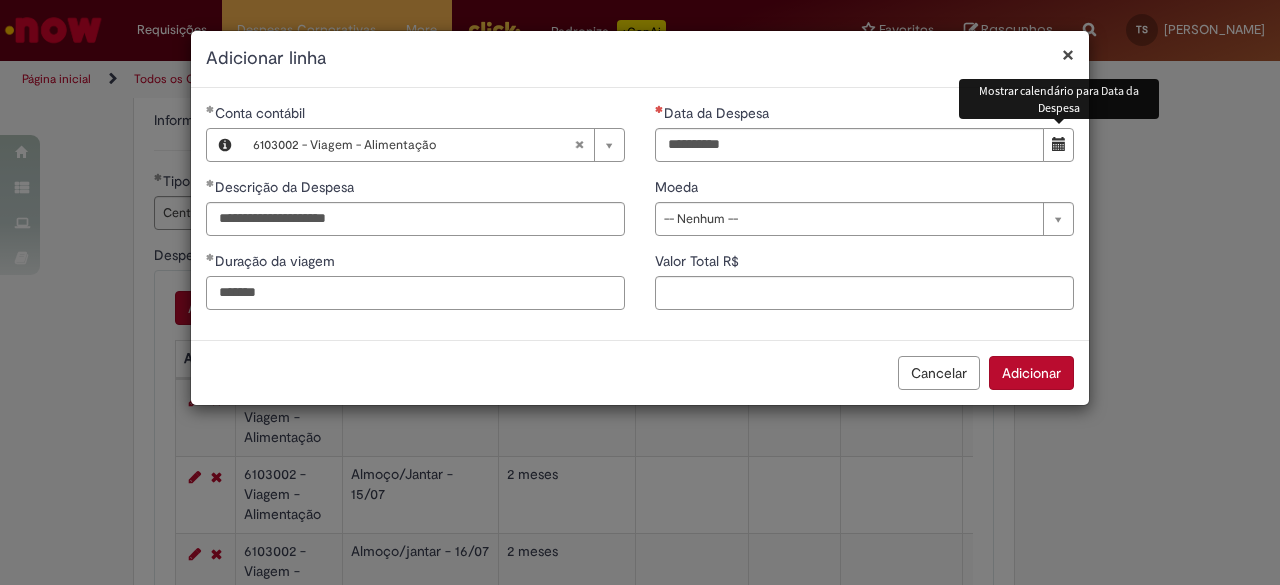 type on "*******" 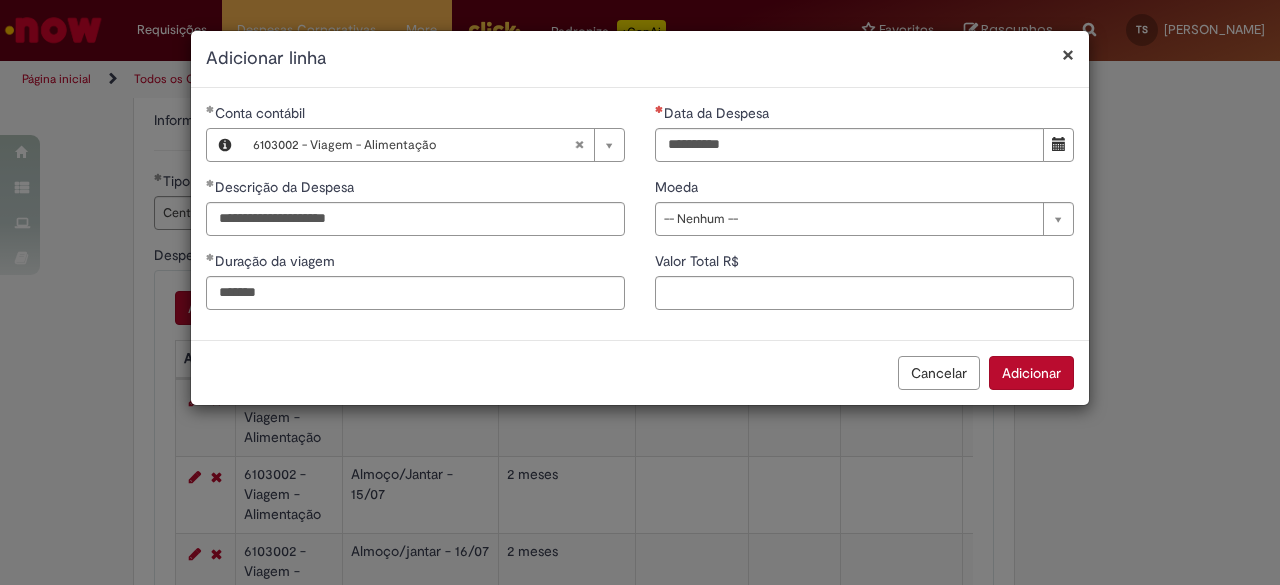 click on "**********" at bounding box center [864, 214] 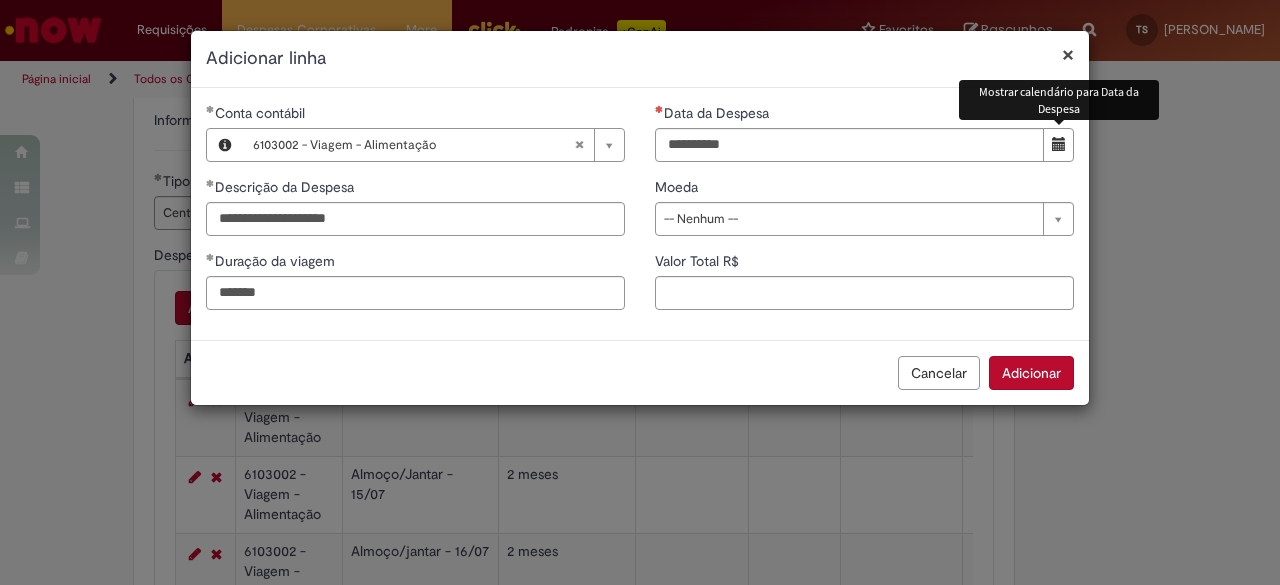 click at bounding box center [1058, 145] 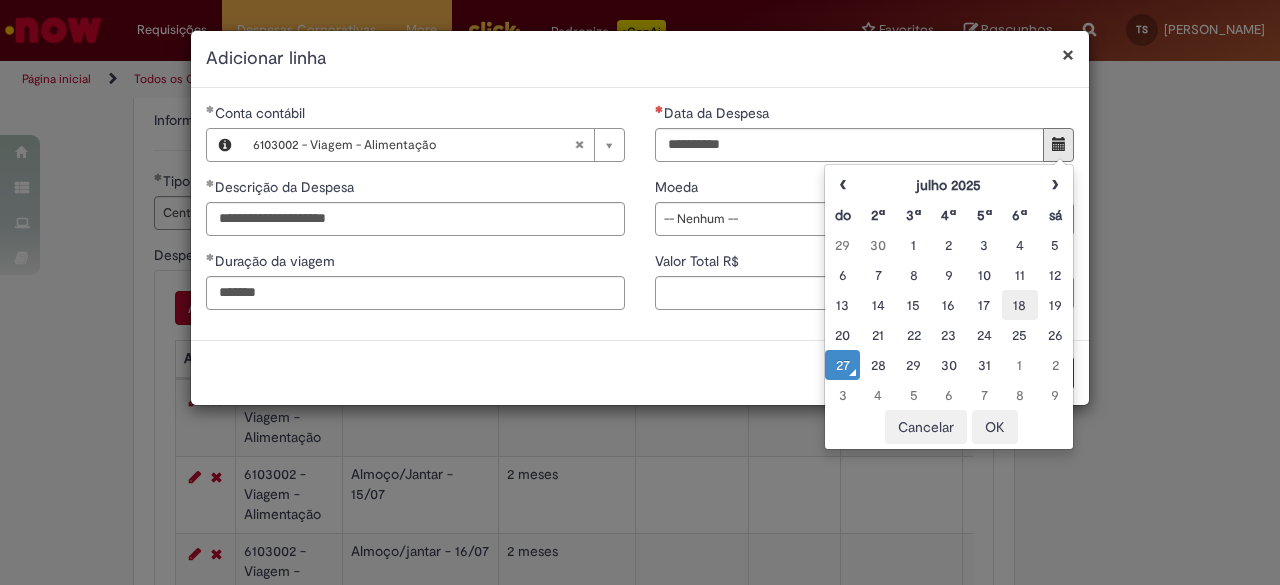 click on "18" at bounding box center [1019, 305] 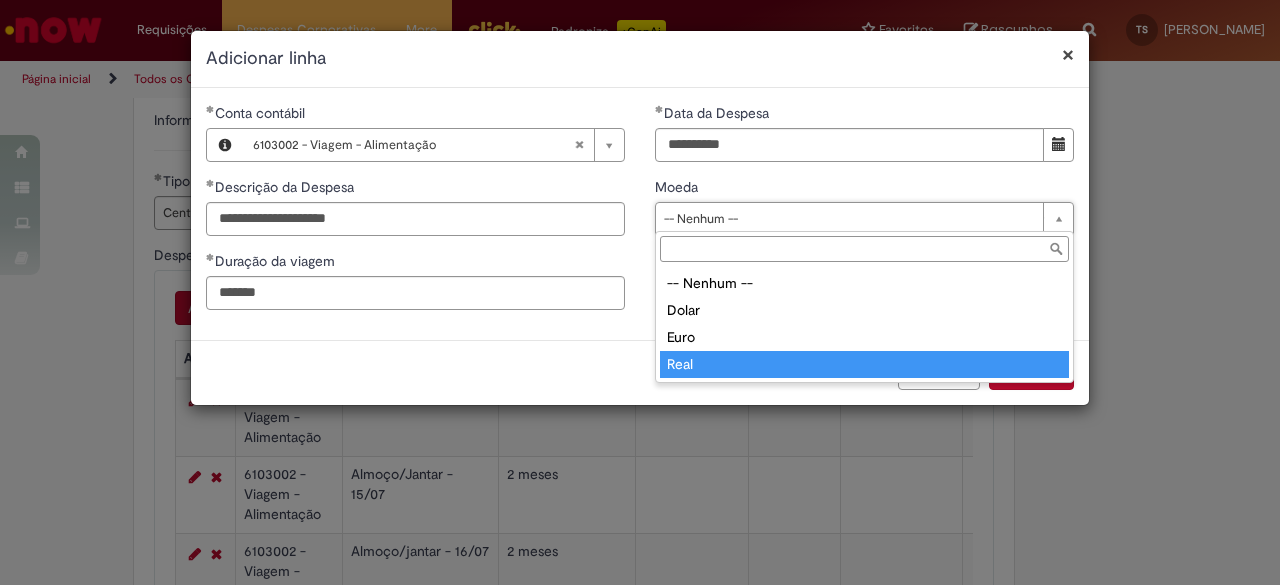 type on "****" 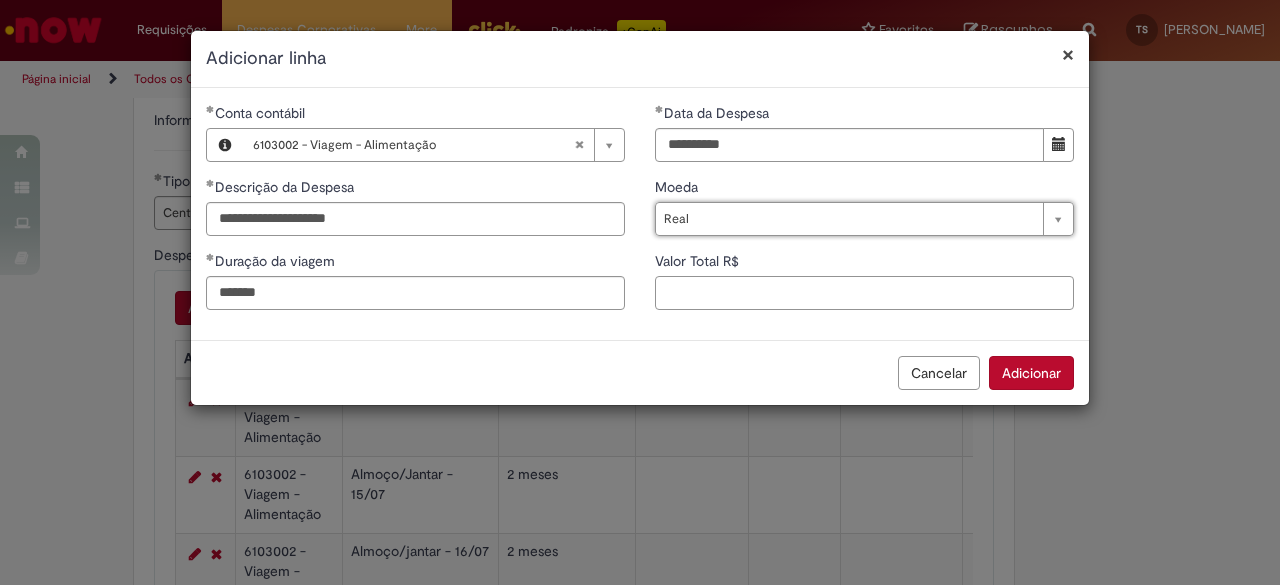 click on "Valor Total R$" at bounding box center [864, 293] 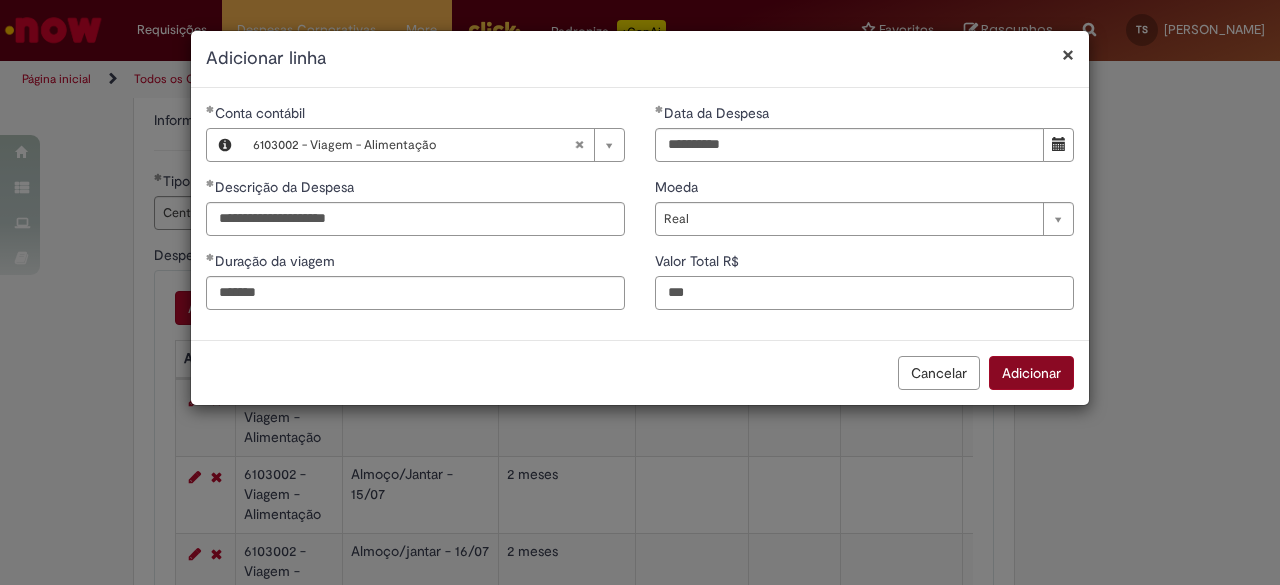 type on "***" 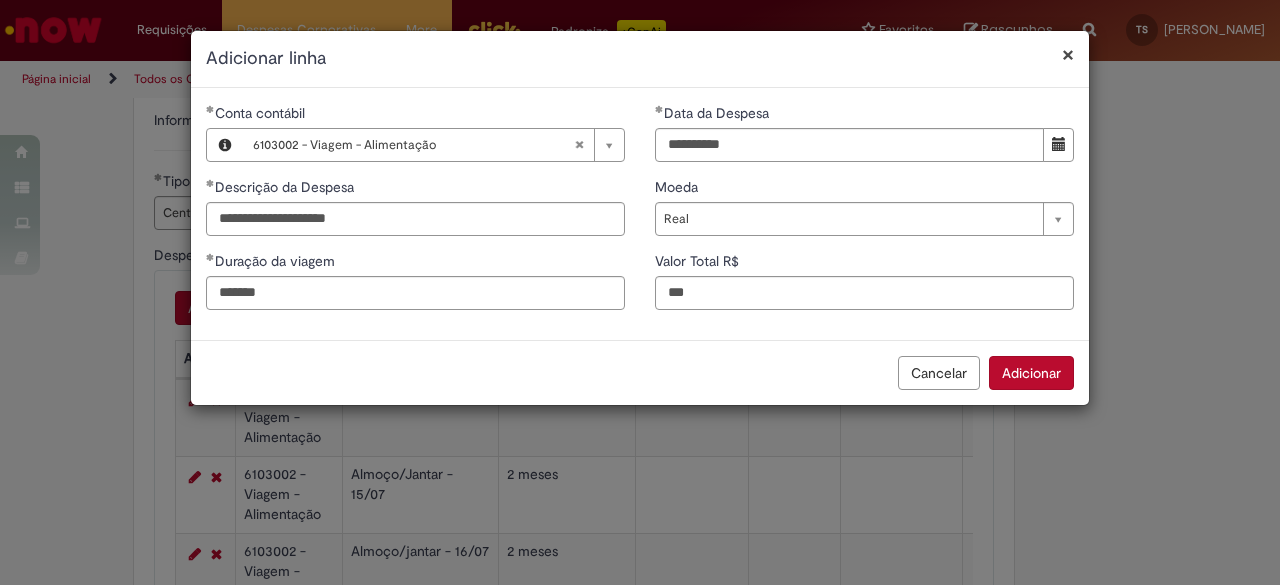 click on "Adicionar" at bounding box center (1031, 373) 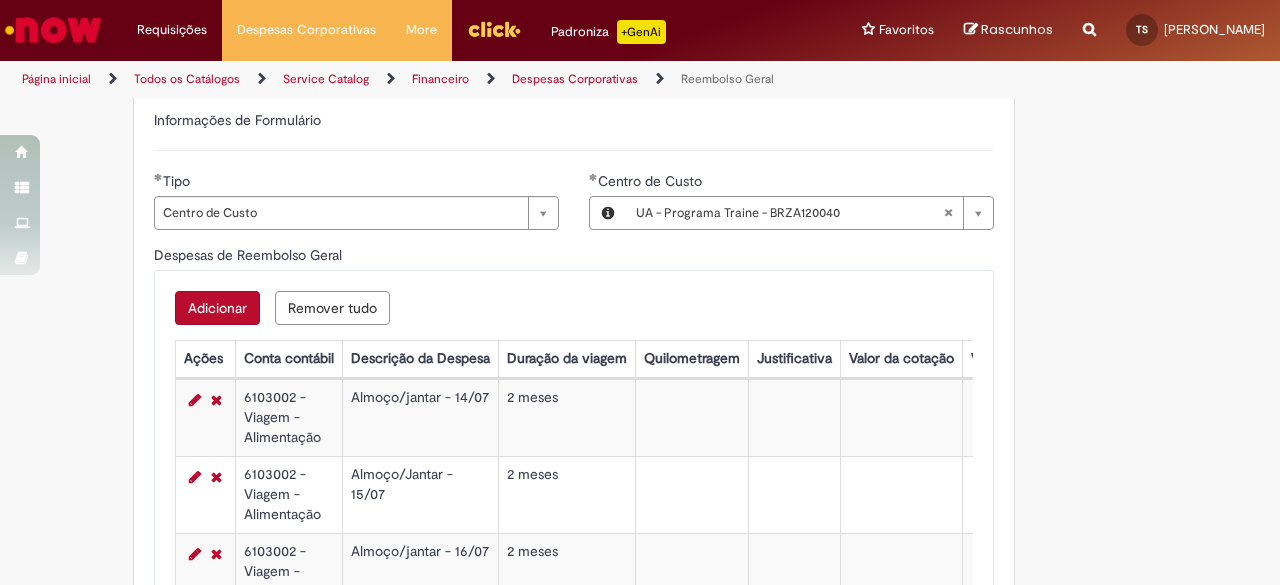 type 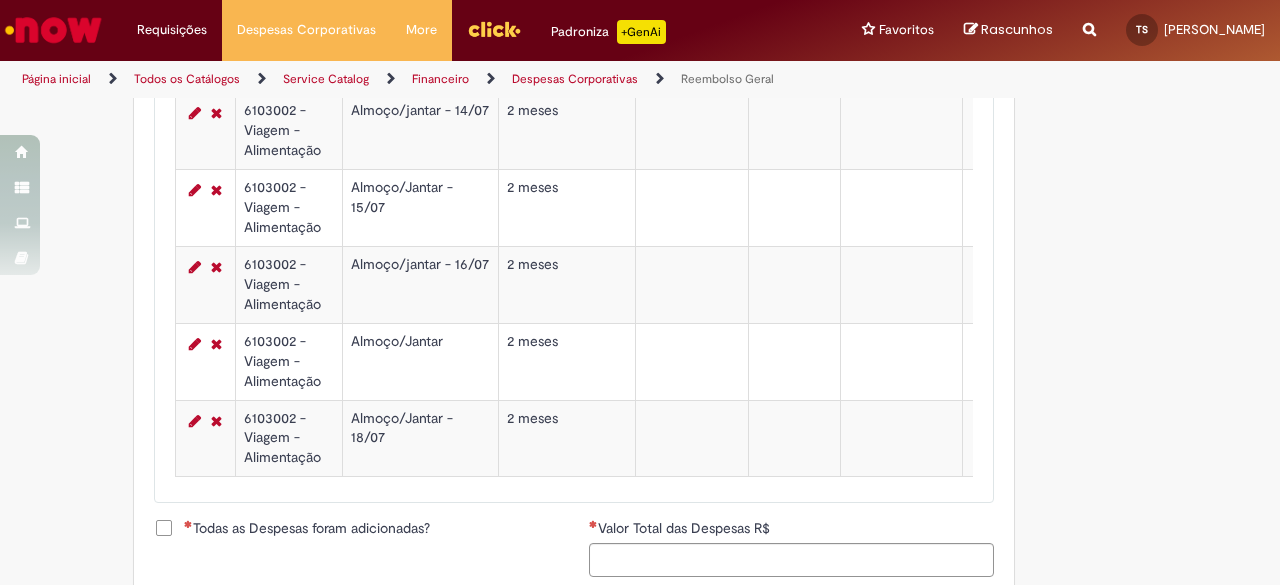scroll, scrollTop: 965, scrollLeft: 0, axis: vertical 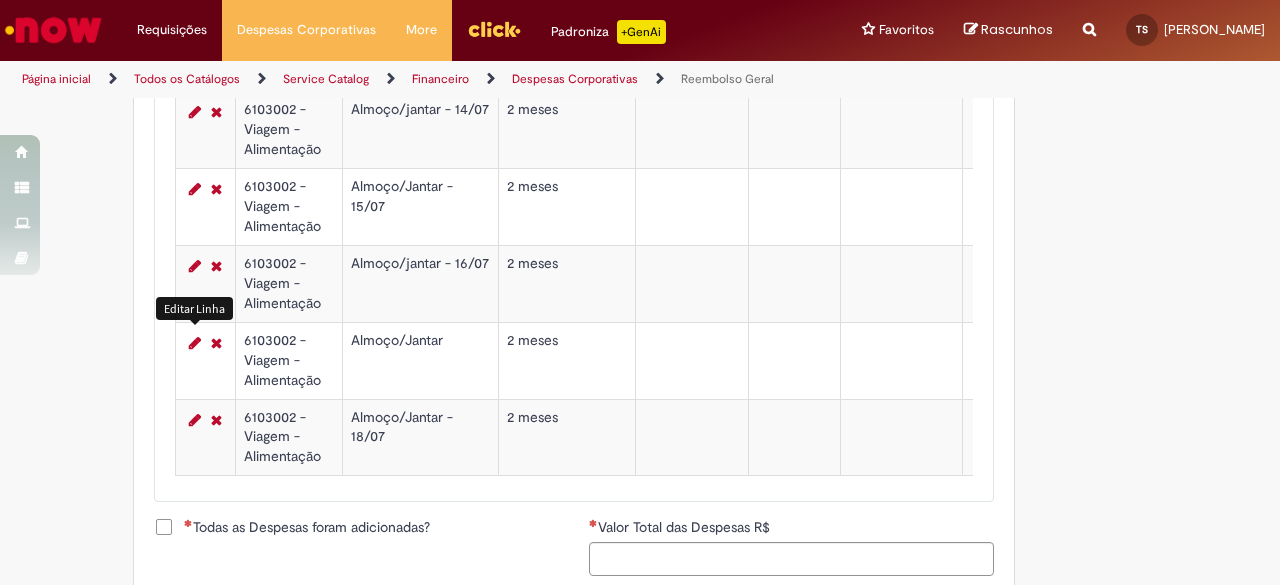 click at bounding box center [195, 343] 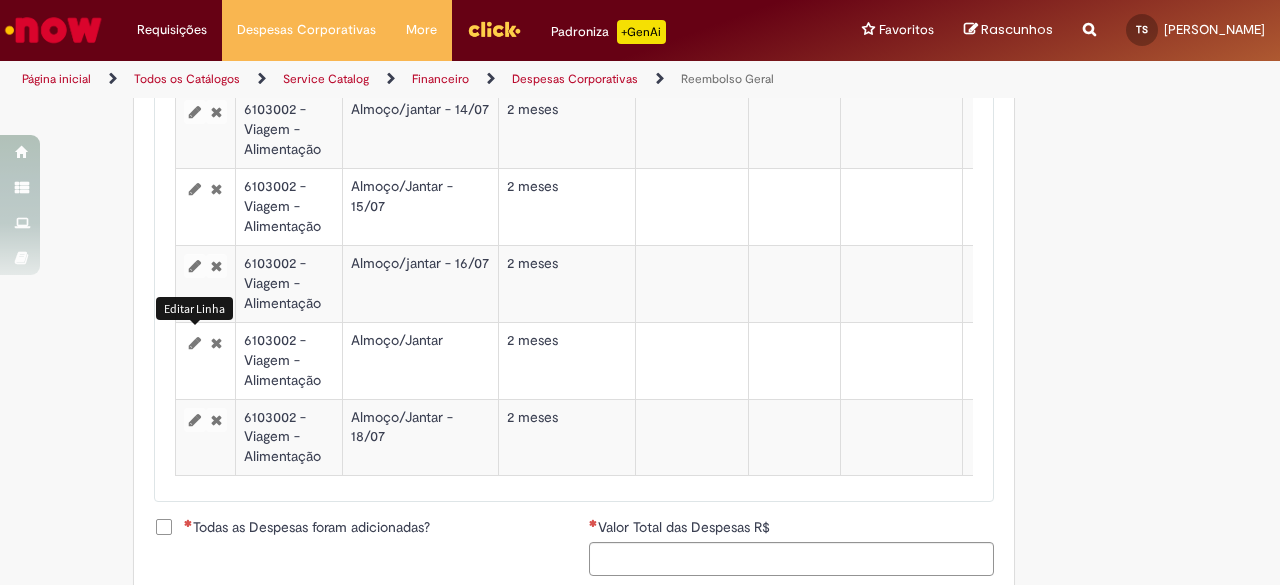 select on "****" 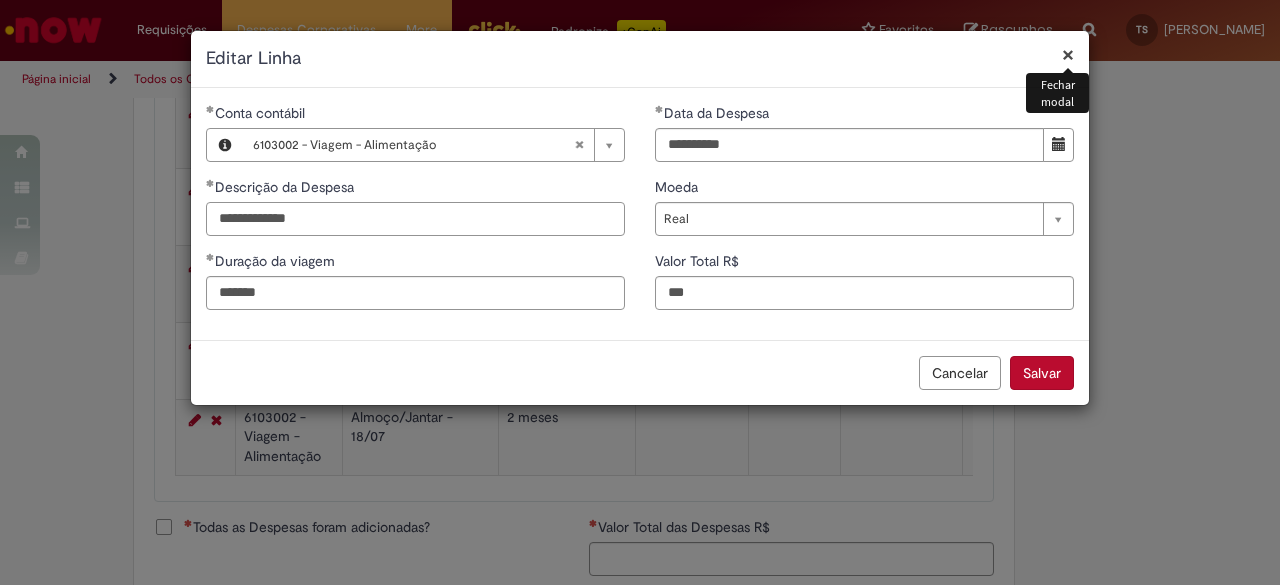 click on "**********" at bounding box center (415, 219) 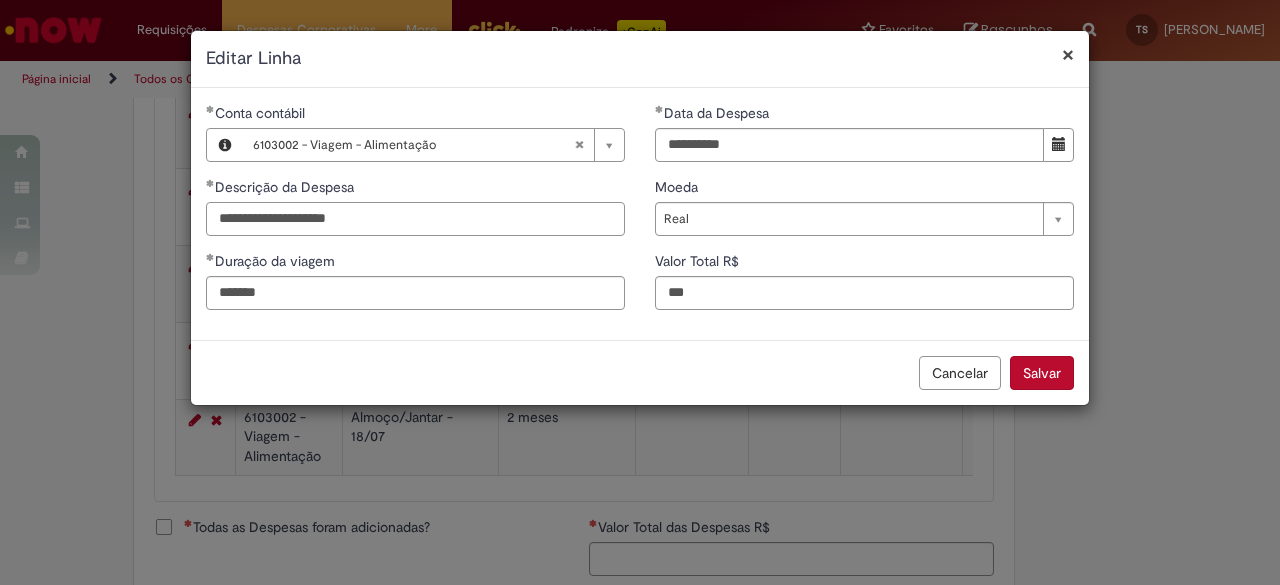 type on "**********" 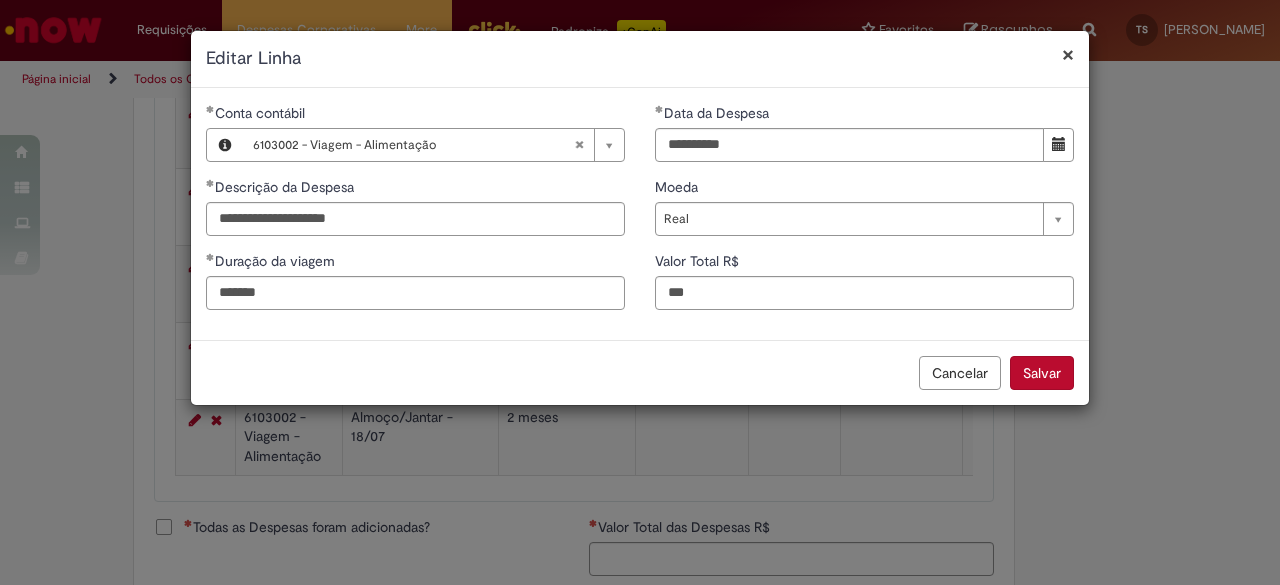 click on "Salvar" at bounding box center (1042, 373) 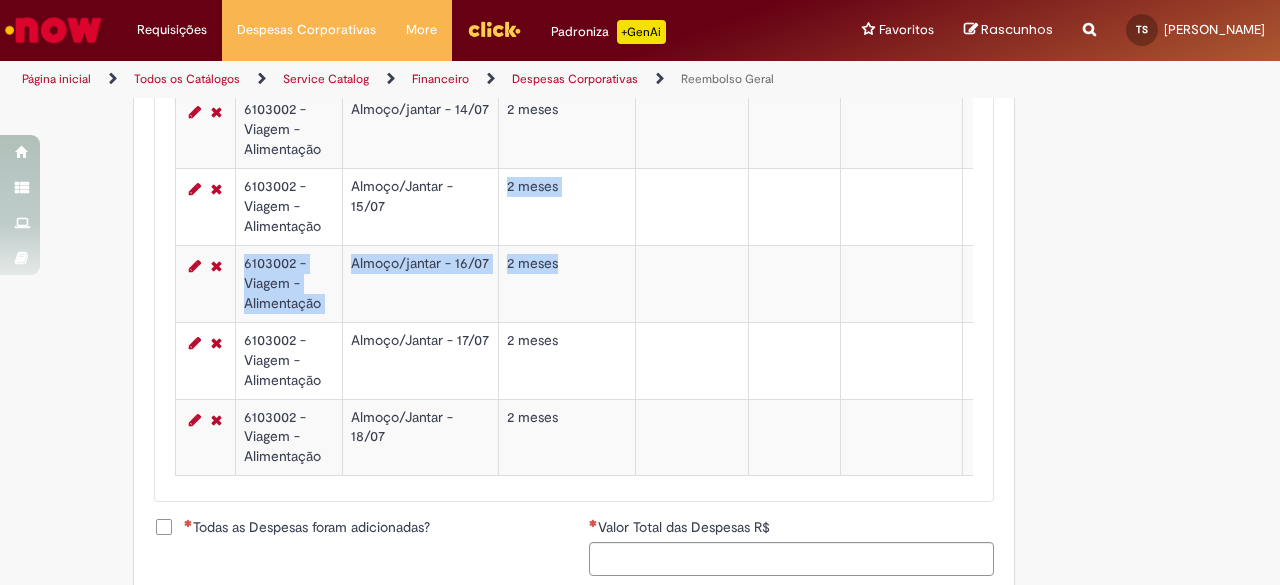 drag, startPoint x: 474, startPoint y: 217, endPoint x: 732, endPoint y: 295, distance: 269.53293 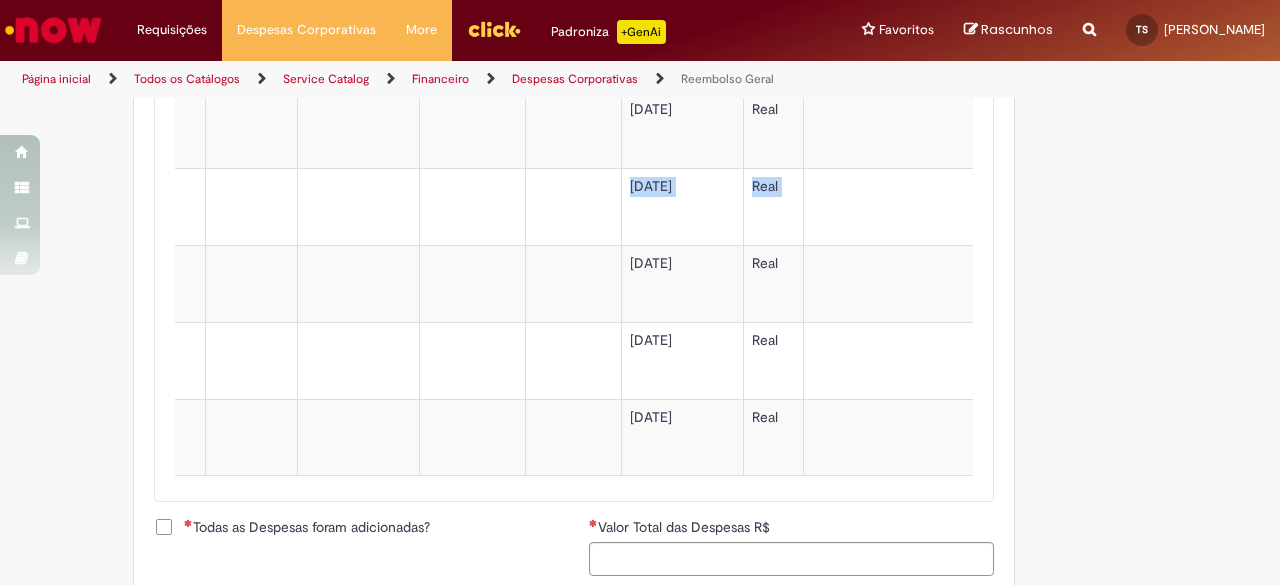 scroll, scrollTop: 0, scrollLeft: 981, axis: horizontal 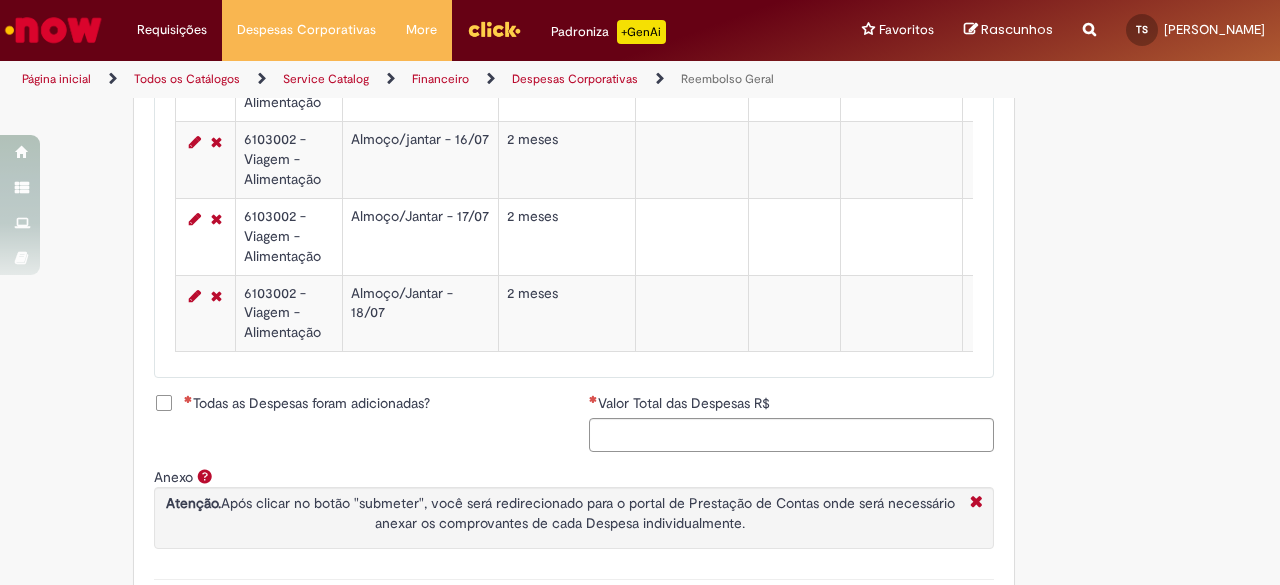 click on "Todas as Despesas foram adicionadas?" at bounding box center [307, 403] 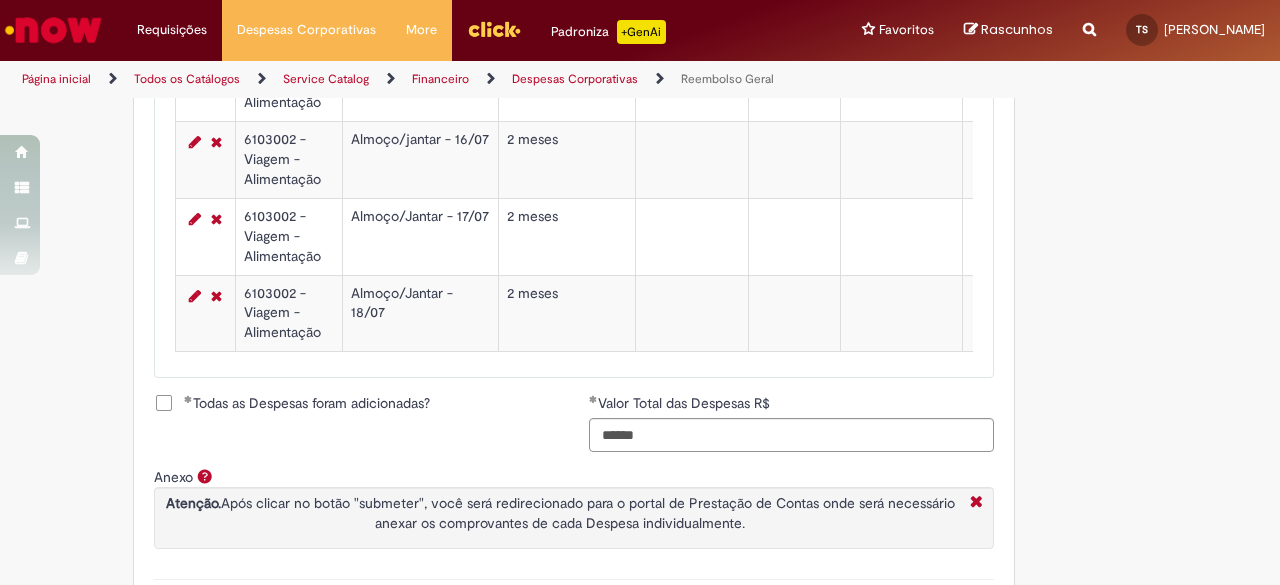 scroll, scrollTop: 1250, scrollLeft: 0, axis: vertical 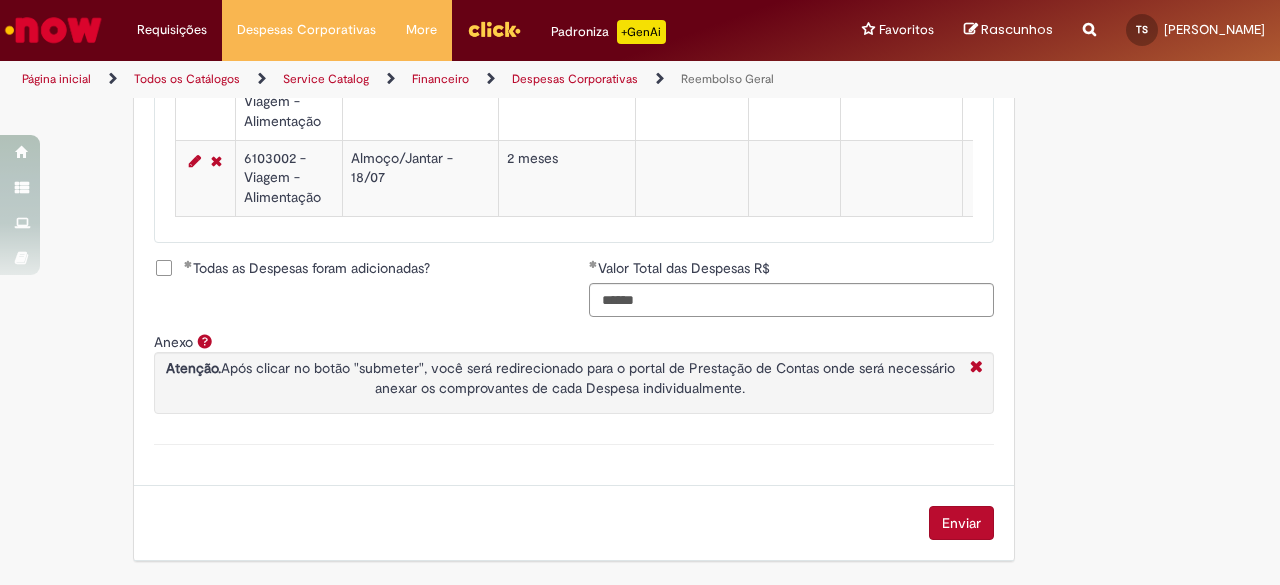 click on "Enviar" at bounding box center (961, 523) 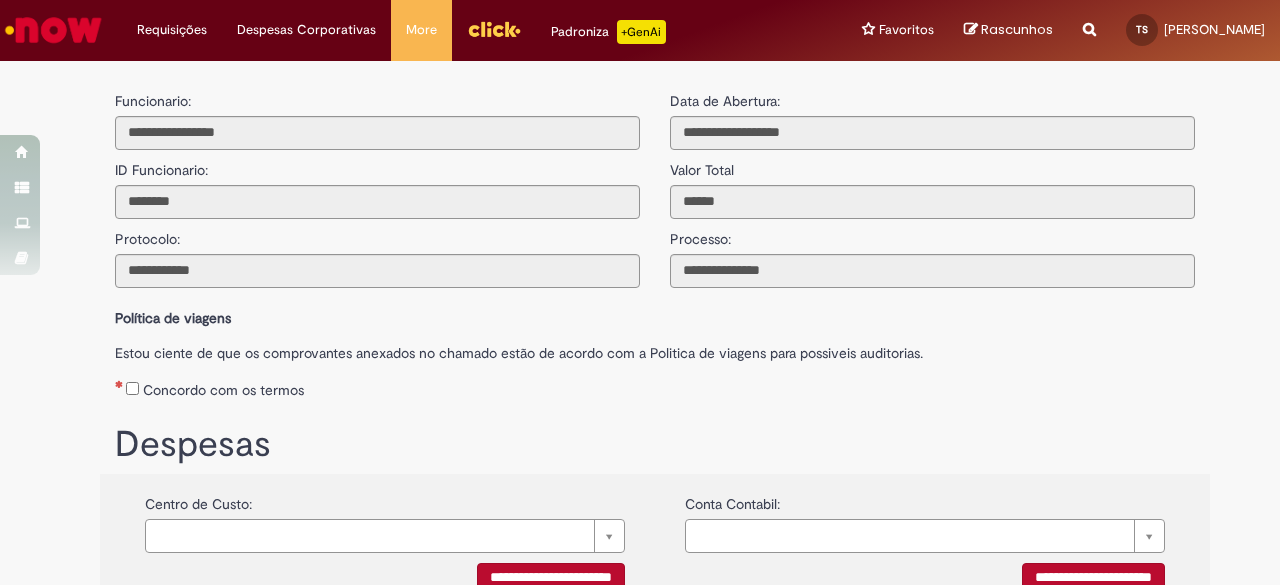 scroll, scrollTop: 0, scrollLeft: 0, axis: both 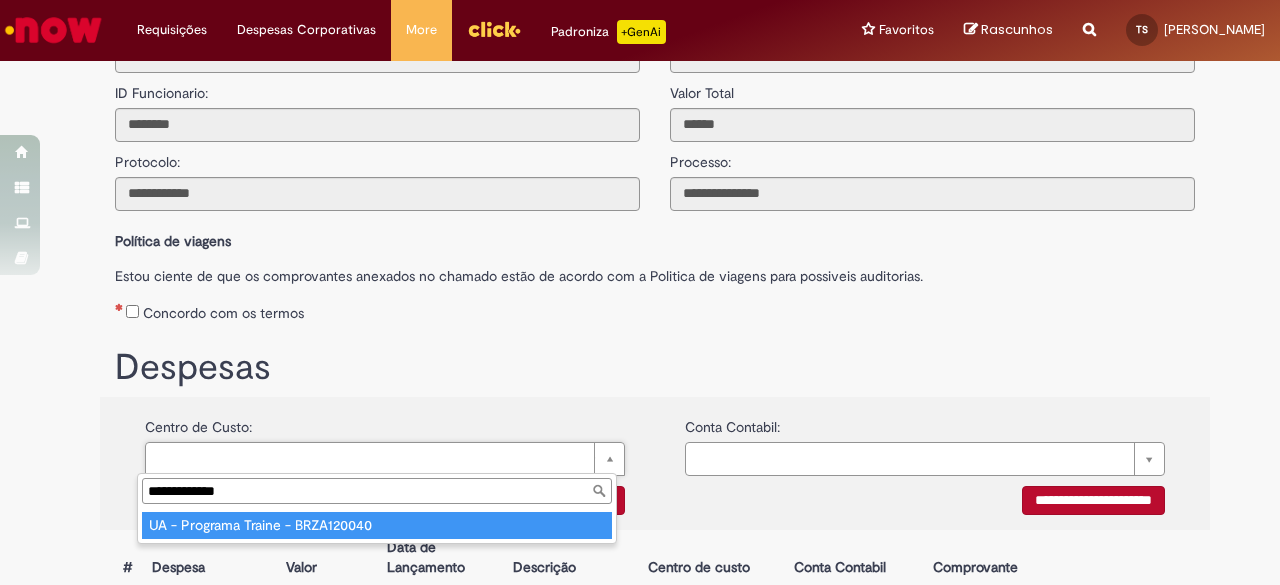type on "**********" 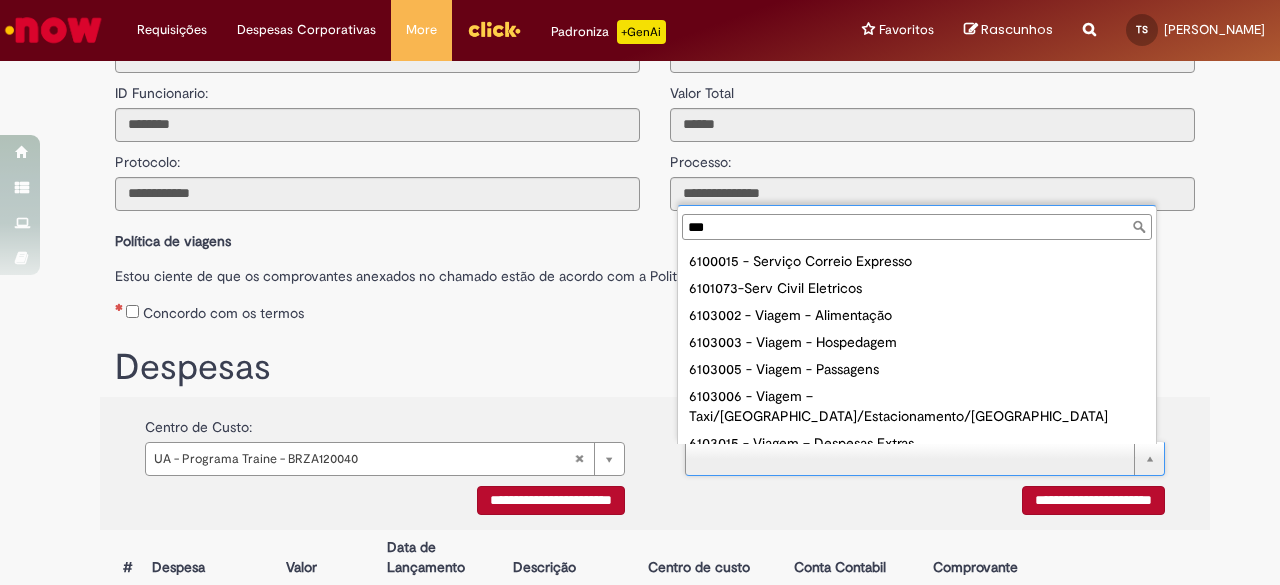 scroll, scrollTop: 16, scrollLeft: 0, axis: vertical 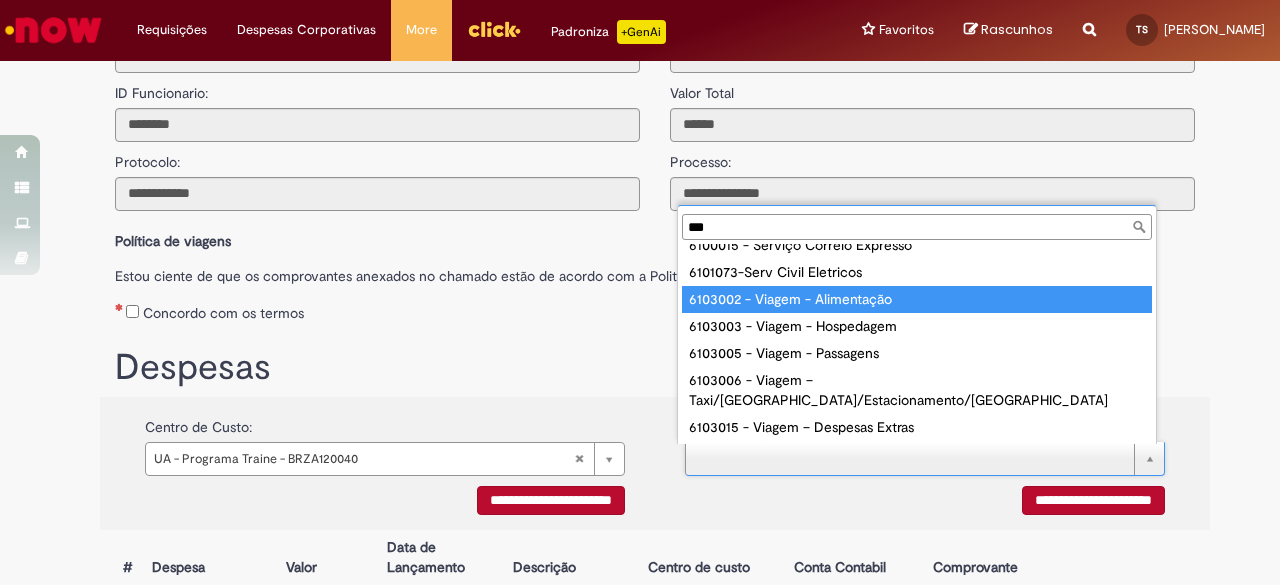 type on "***" 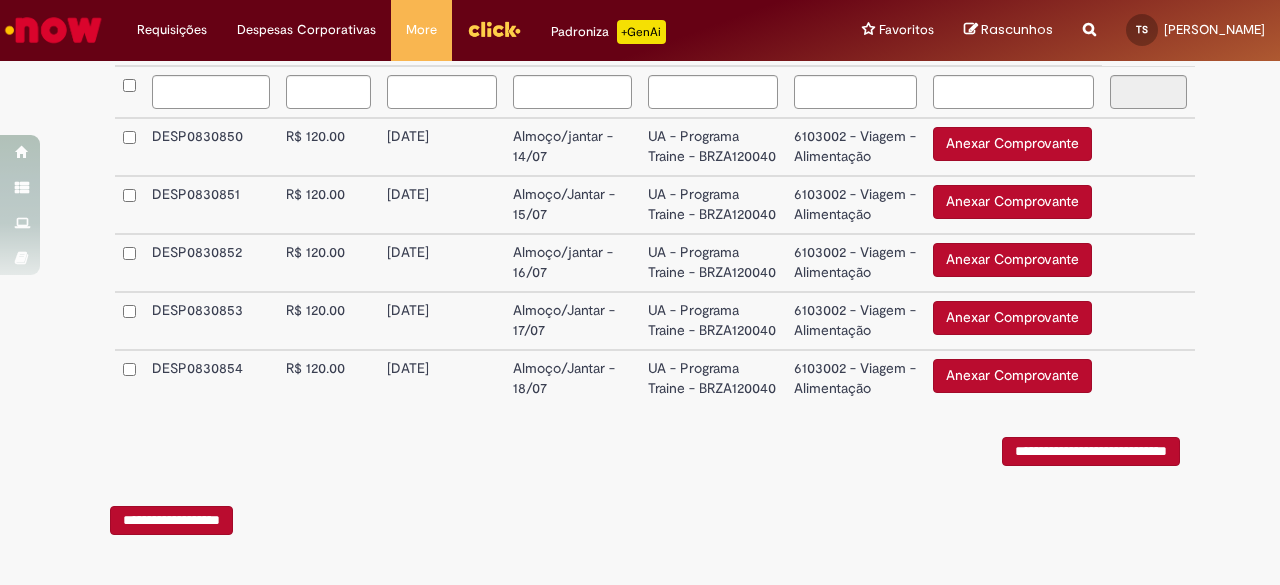 scroll, scrollTop: 604, scrollLeft: 0, axis: vertical 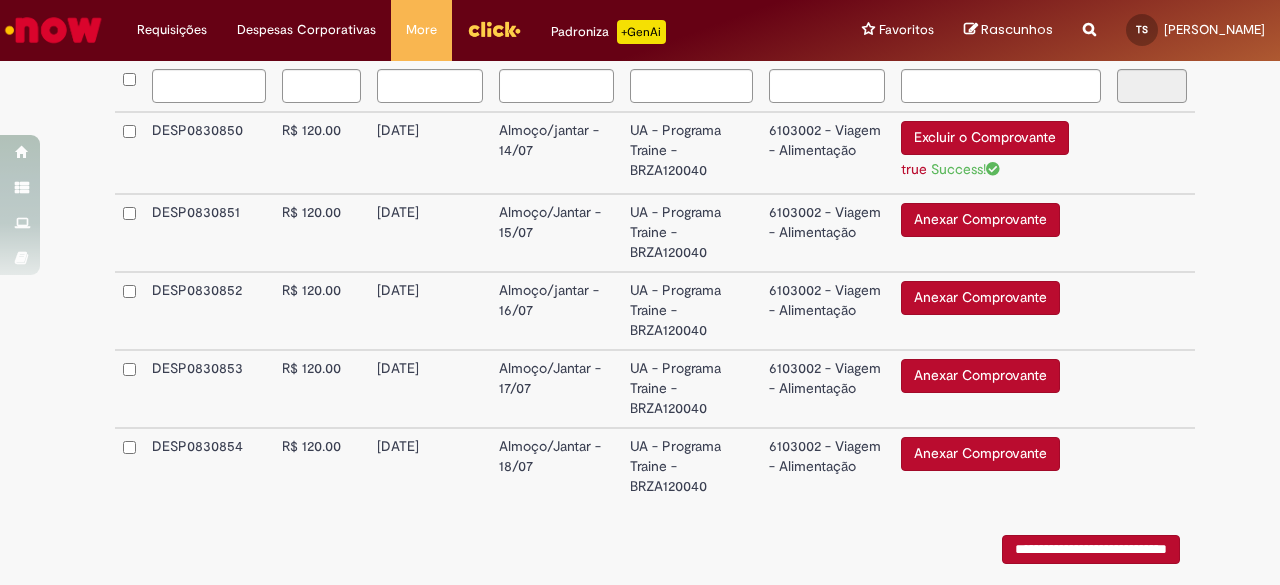 click on "Anexar Comprovante" at bounding box center [980, 220] 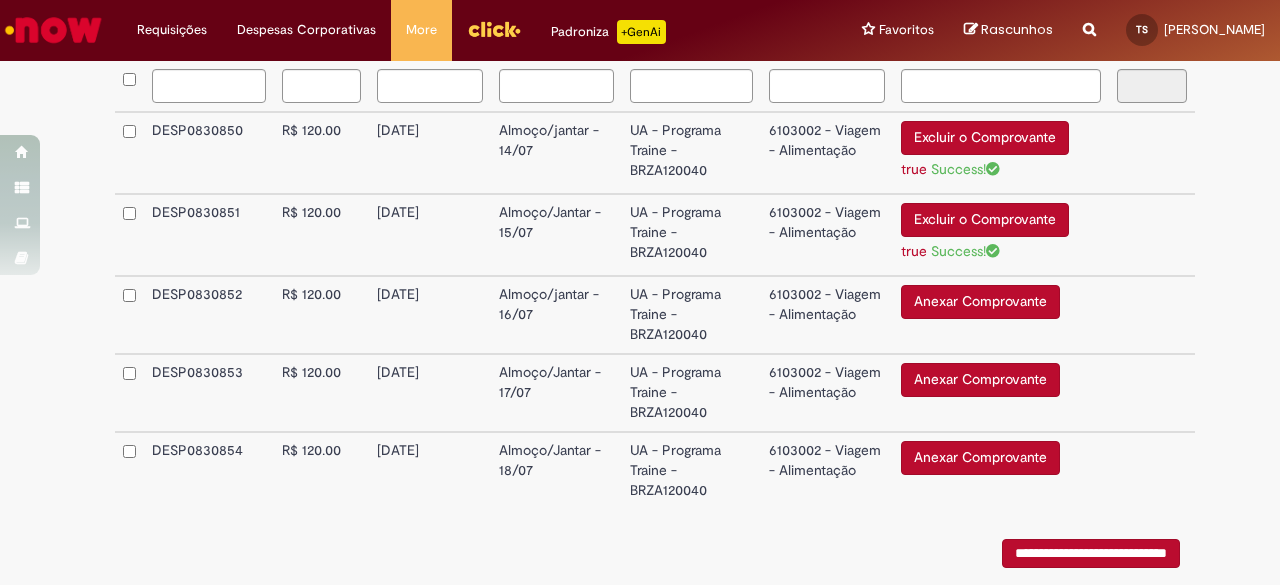 click on "Anexar Comprovante" at bounding box center (980, 380) 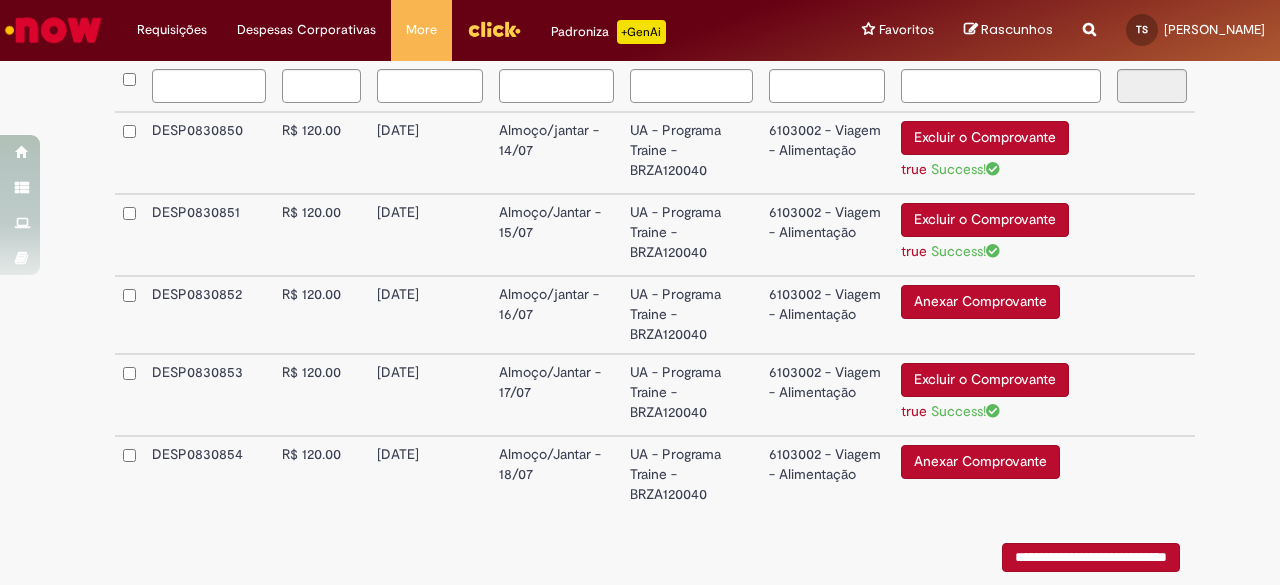 click on "Anexar Comprovante" at bounding box center (980, 462) 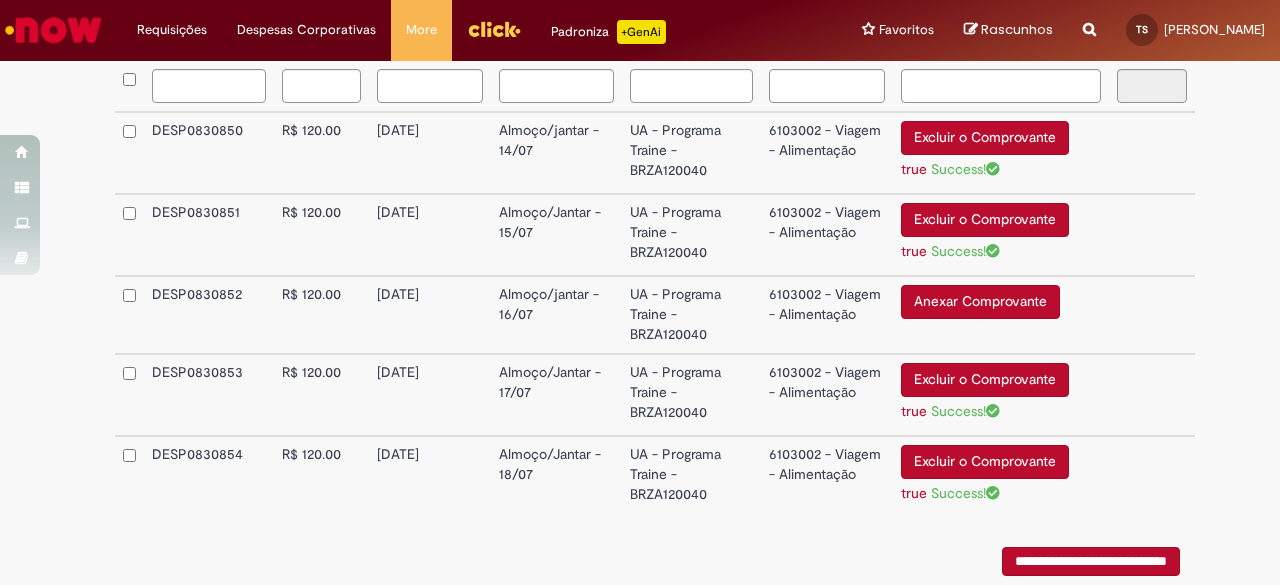 click on "Anexar Comprovante" at bounding box center (980, 302) 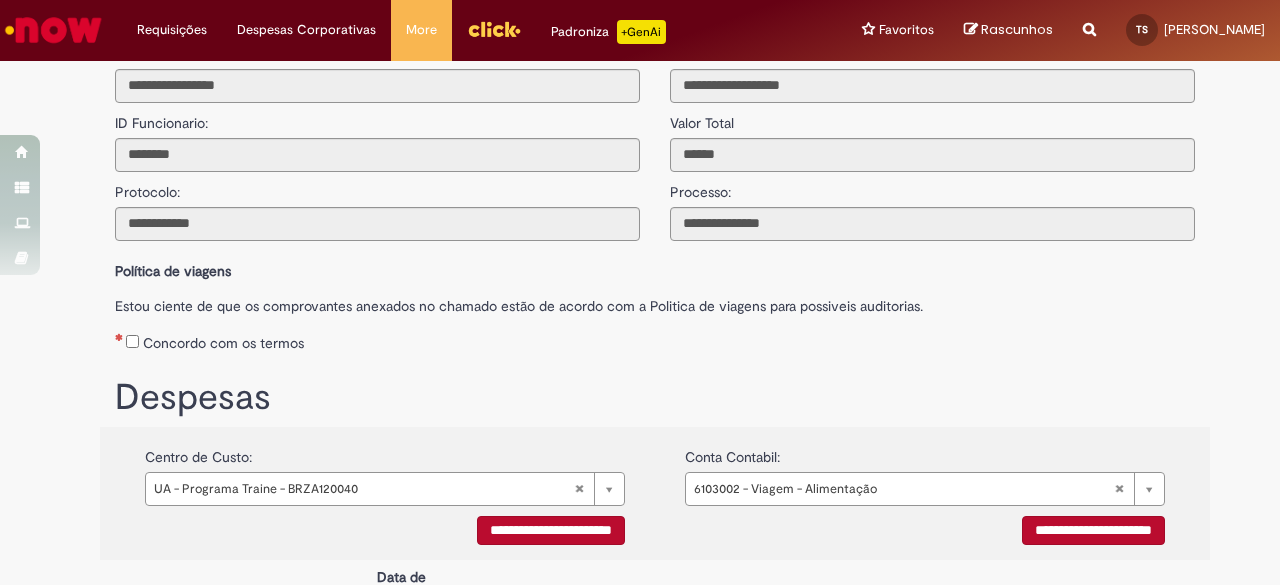 scroll, scrollTop: 722, scrollLeft: 0, axis: vertical 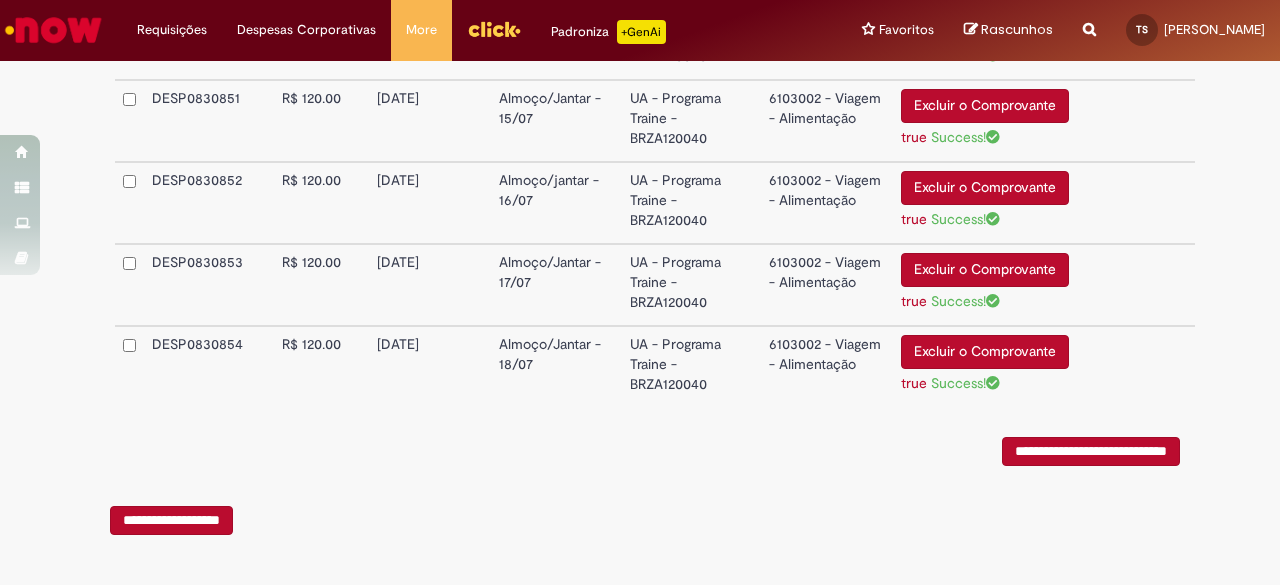 click on "**********" at bounding box center [1091, 451] 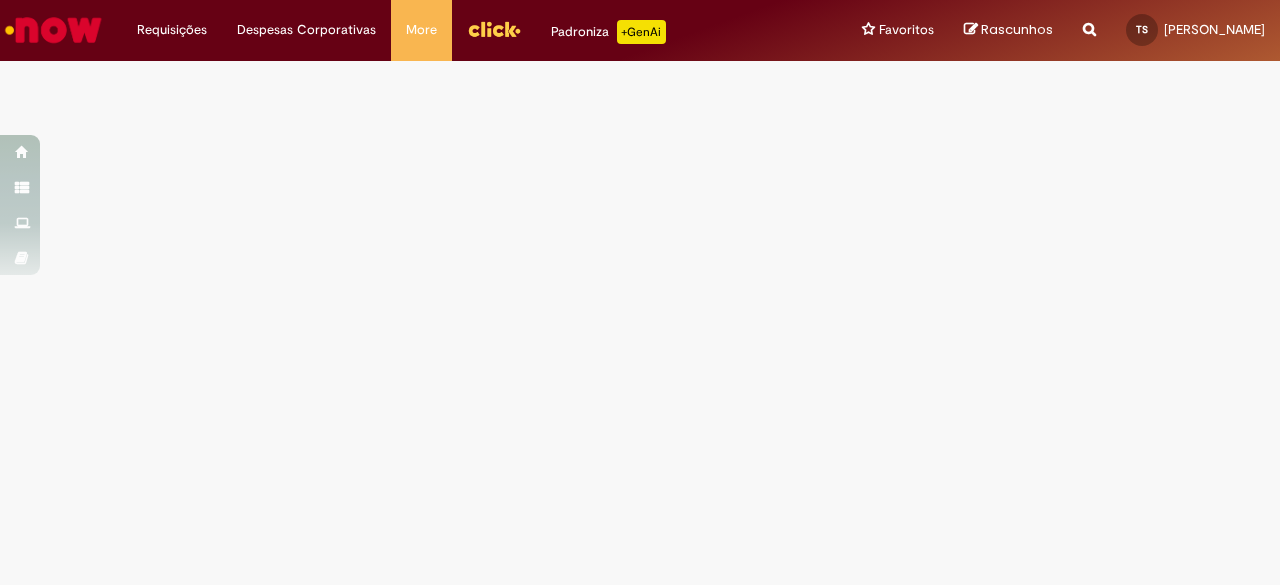 scroll, scrollTop: 0, scrollLeft: 0, axis: both 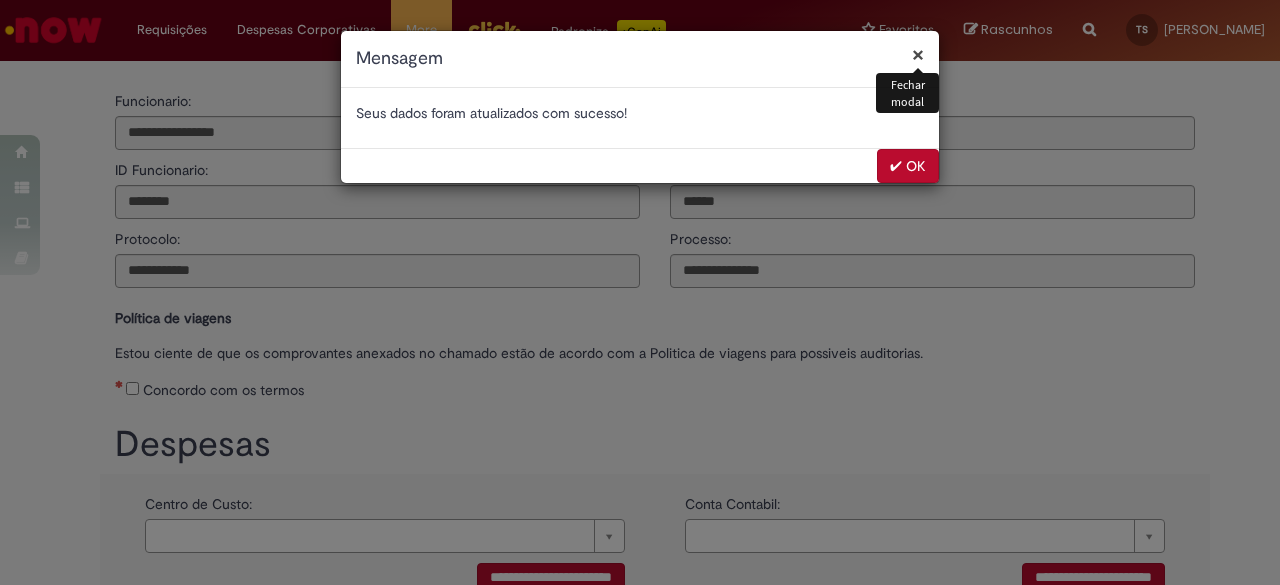 click on "✔ OK" at bounding box center (908, 166) 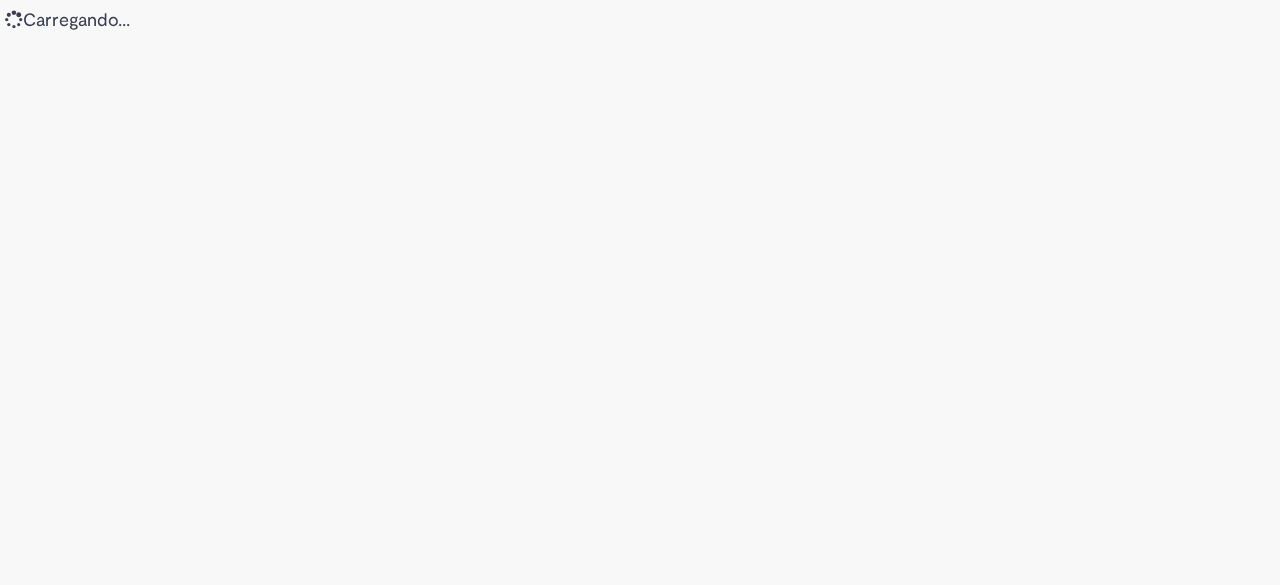 scroll, scrollTop: 0, scrollLeft: 0, axis: both 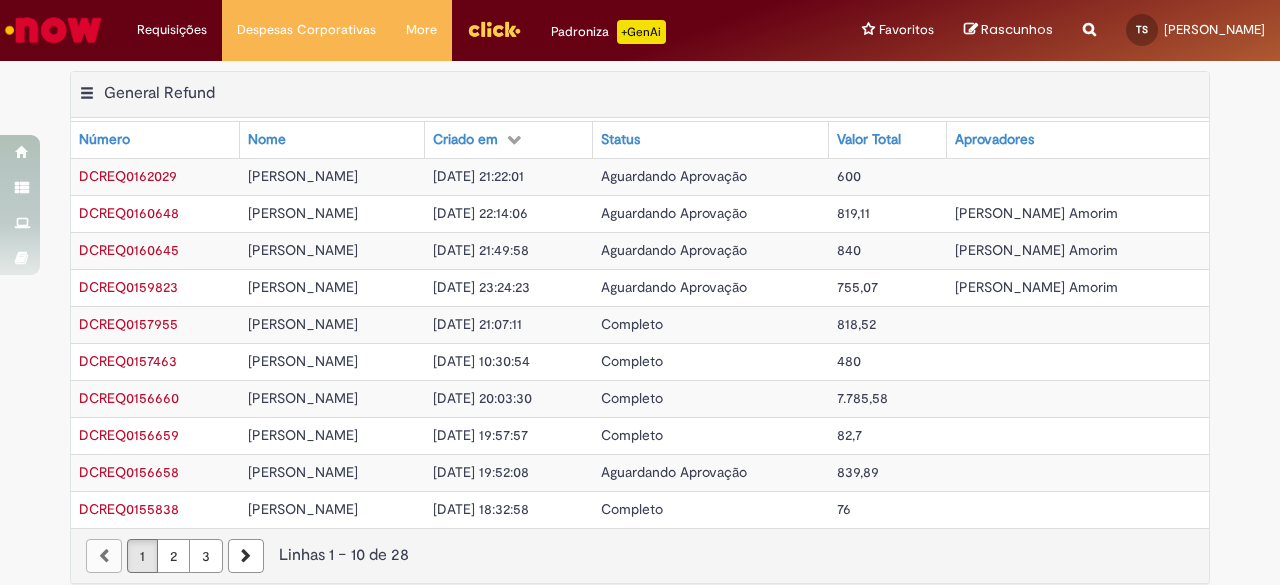 click on "Exportar como PDF   Exportar como Excel   Exportar como CSV
General Refund Tabela - Página 1" at bounding box center [640, 95] 